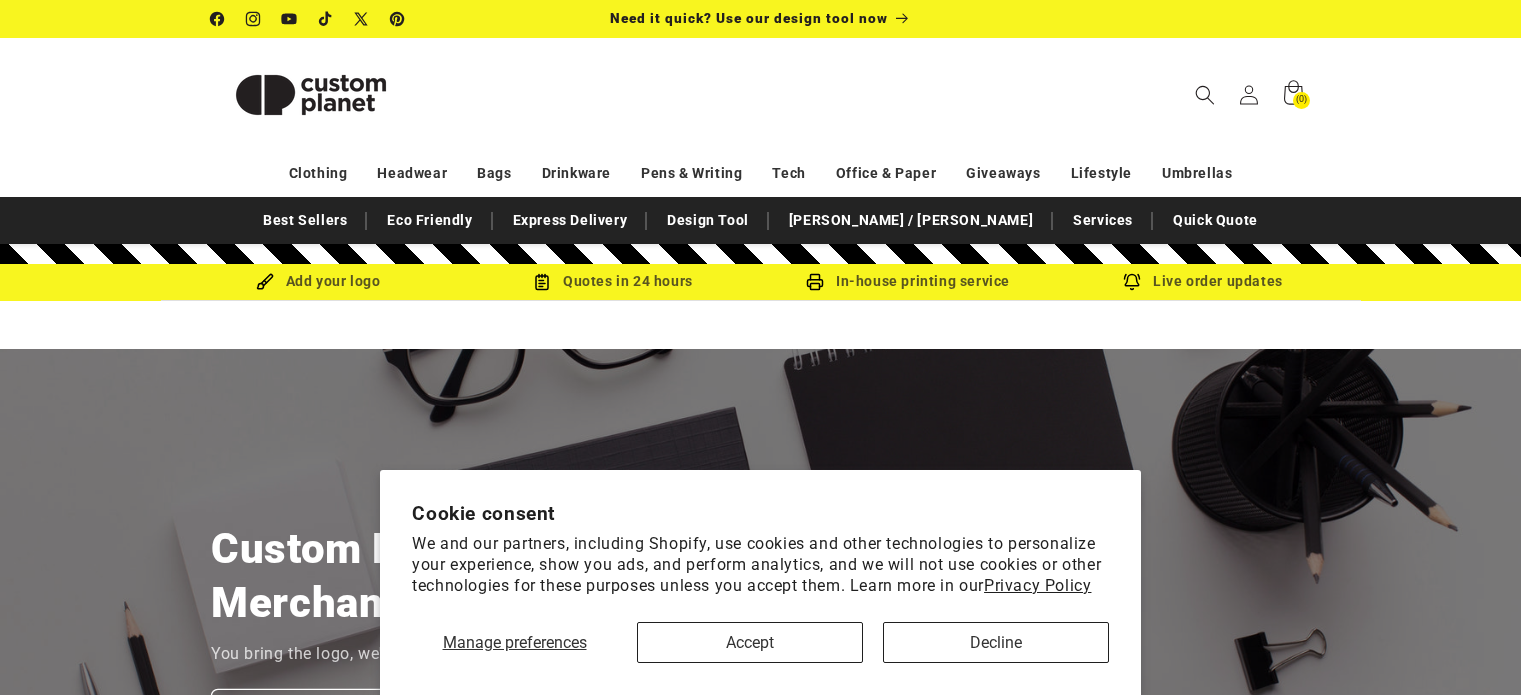 scroll, scrollTop: 0, scrollLeft: 0, axis: both 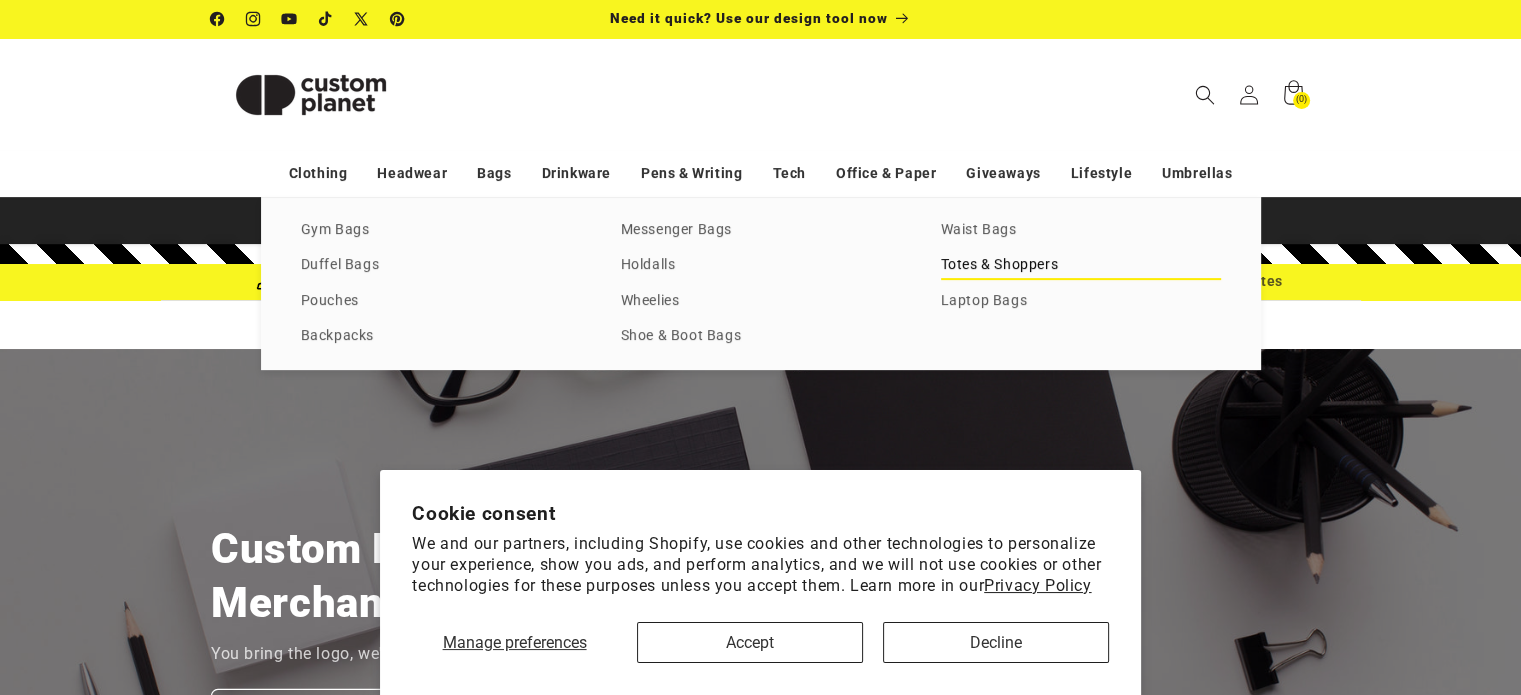 click on "Totes & Shoppers" at bounding box center [1081, 265] 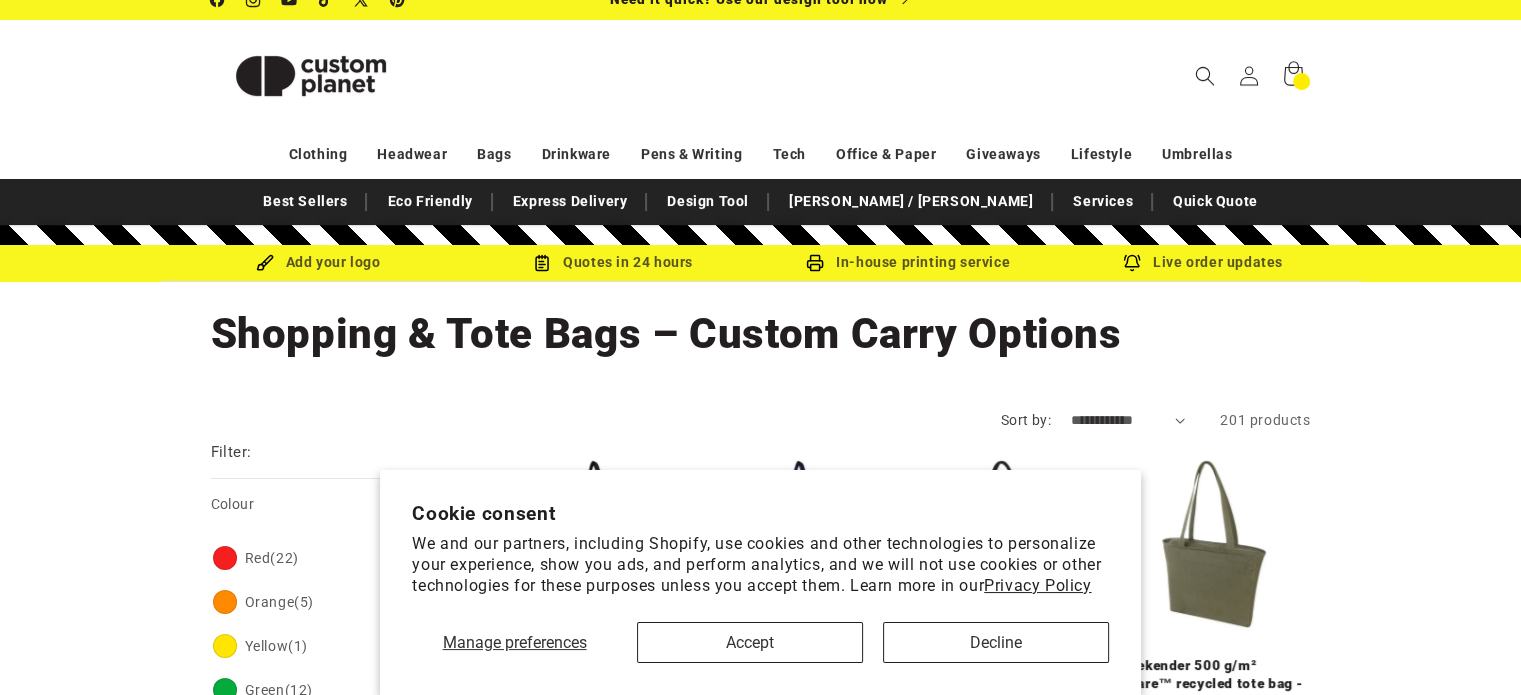 scroll, scrollTop: 200, scrollLeft: 0, axis: vertical 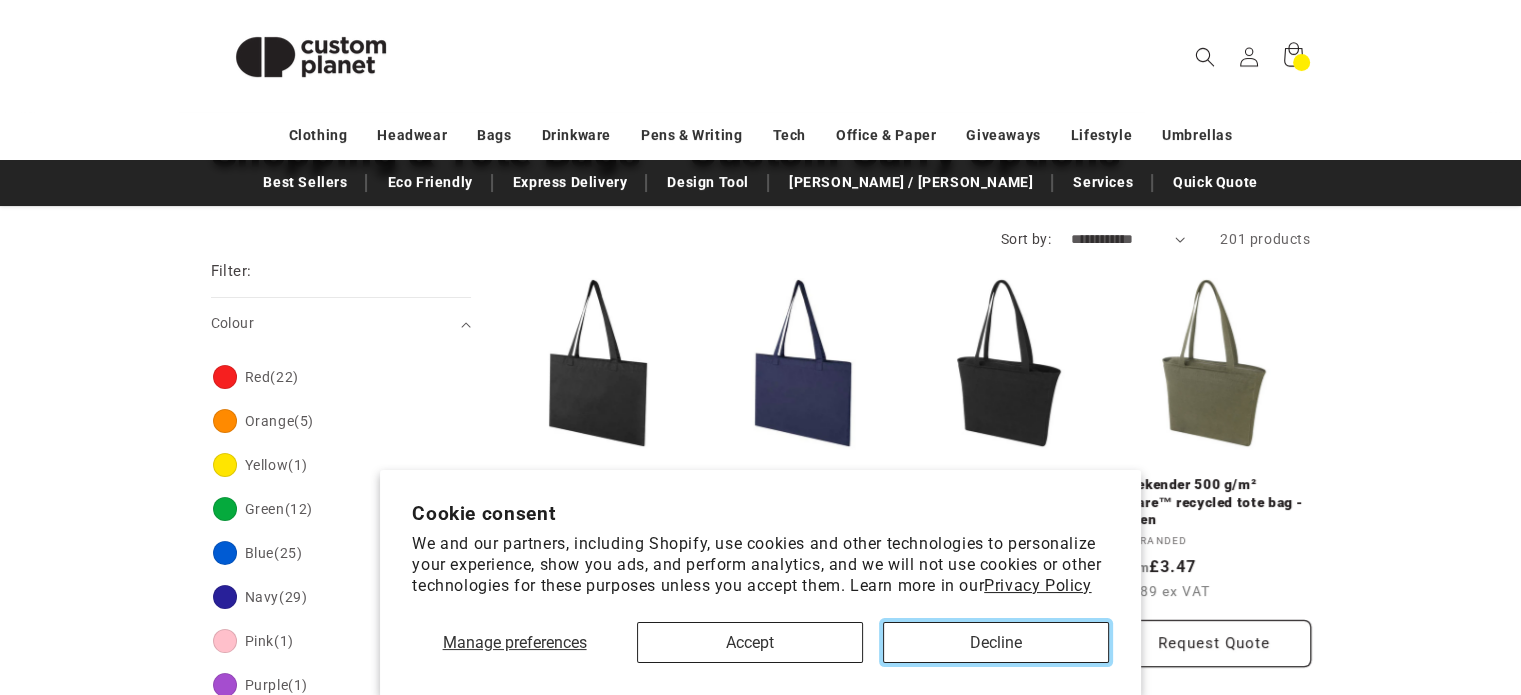 click on "Decline" at bounding box center (996, 642) 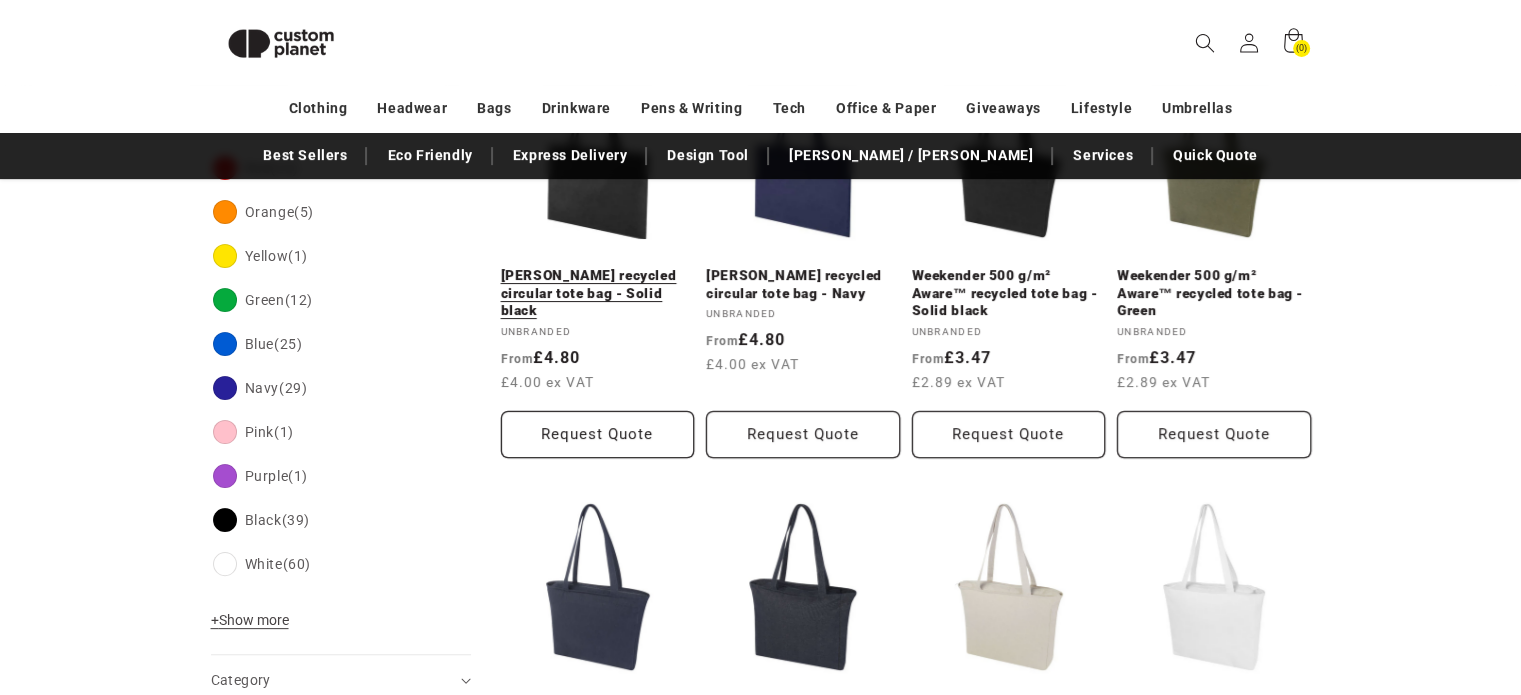 scroll, scrollTop: 373, scrollLeft: 0, axis: vertical 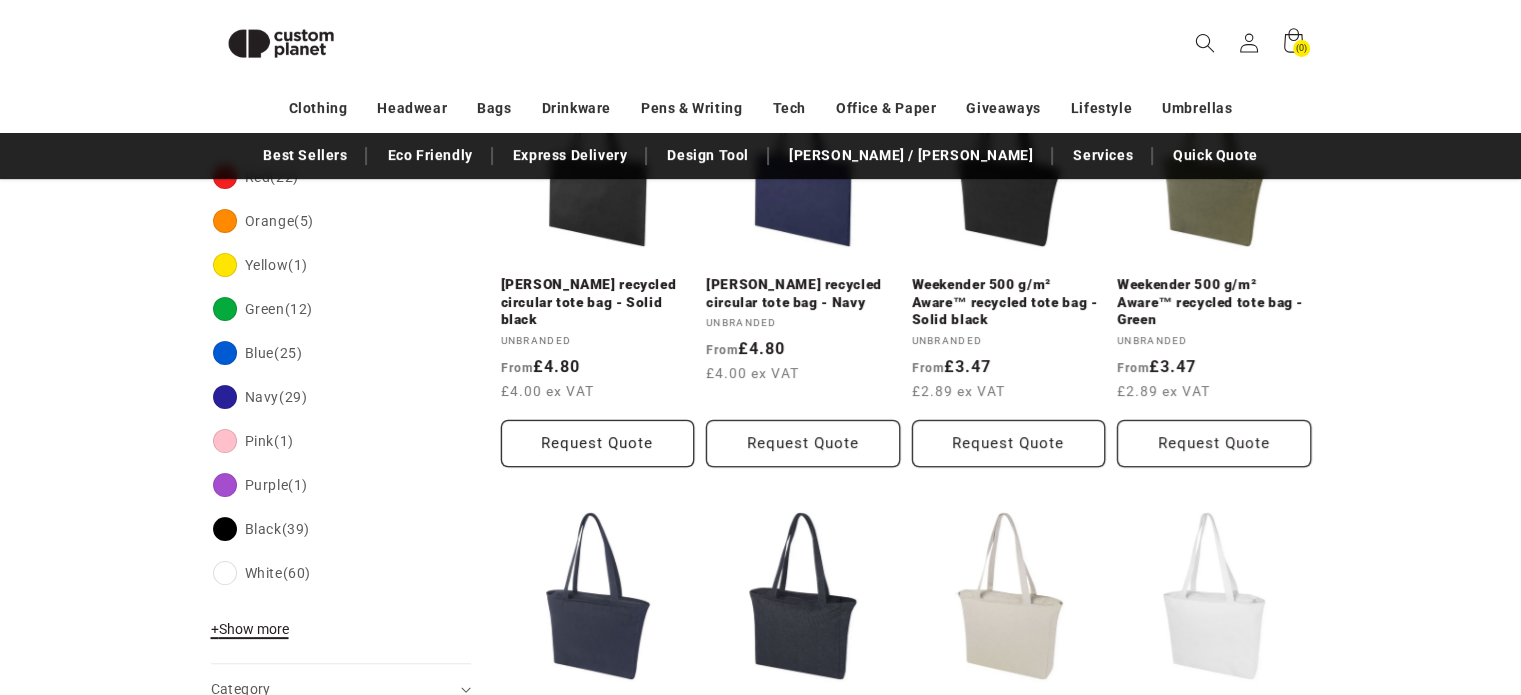 click on "+  Show more" at bounding box center (250, 629) 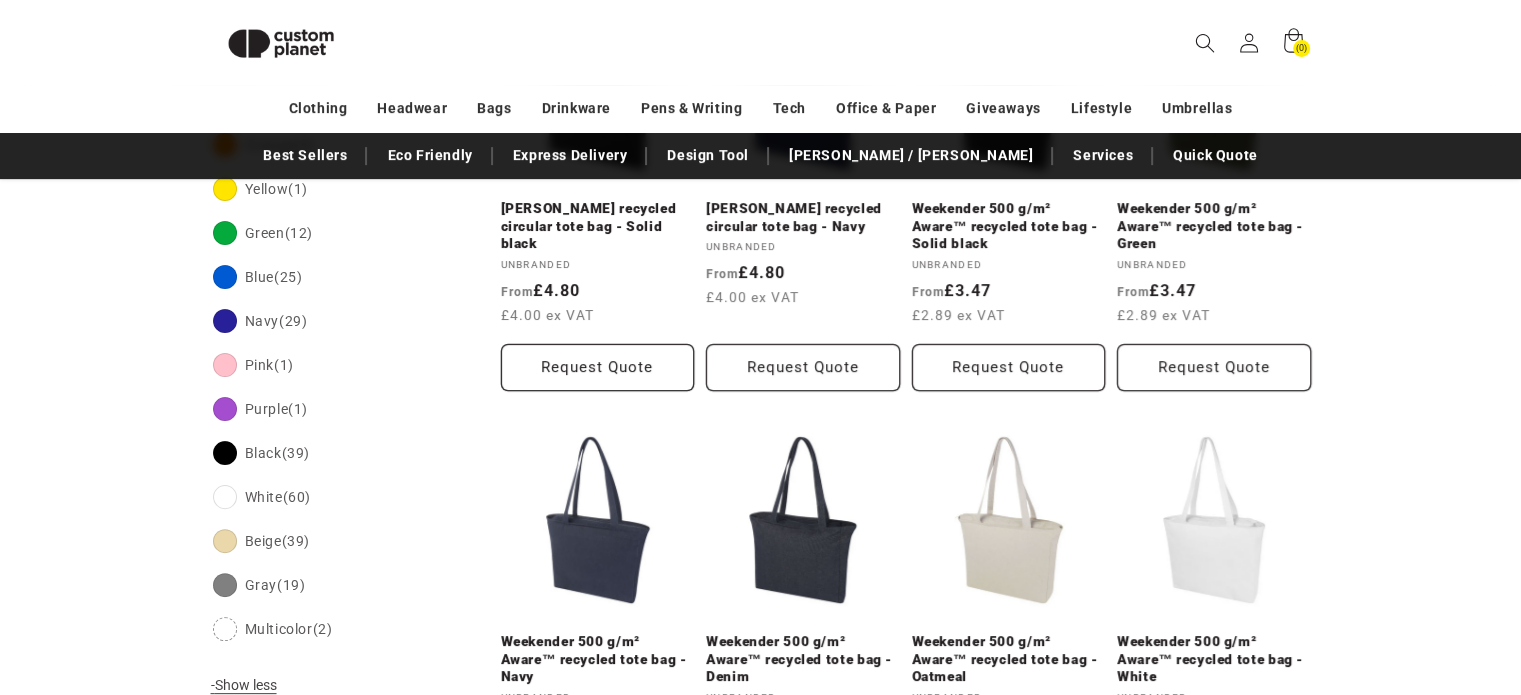 scroll, scrollTop: 573, scrollLeft: 0, axis: vertical 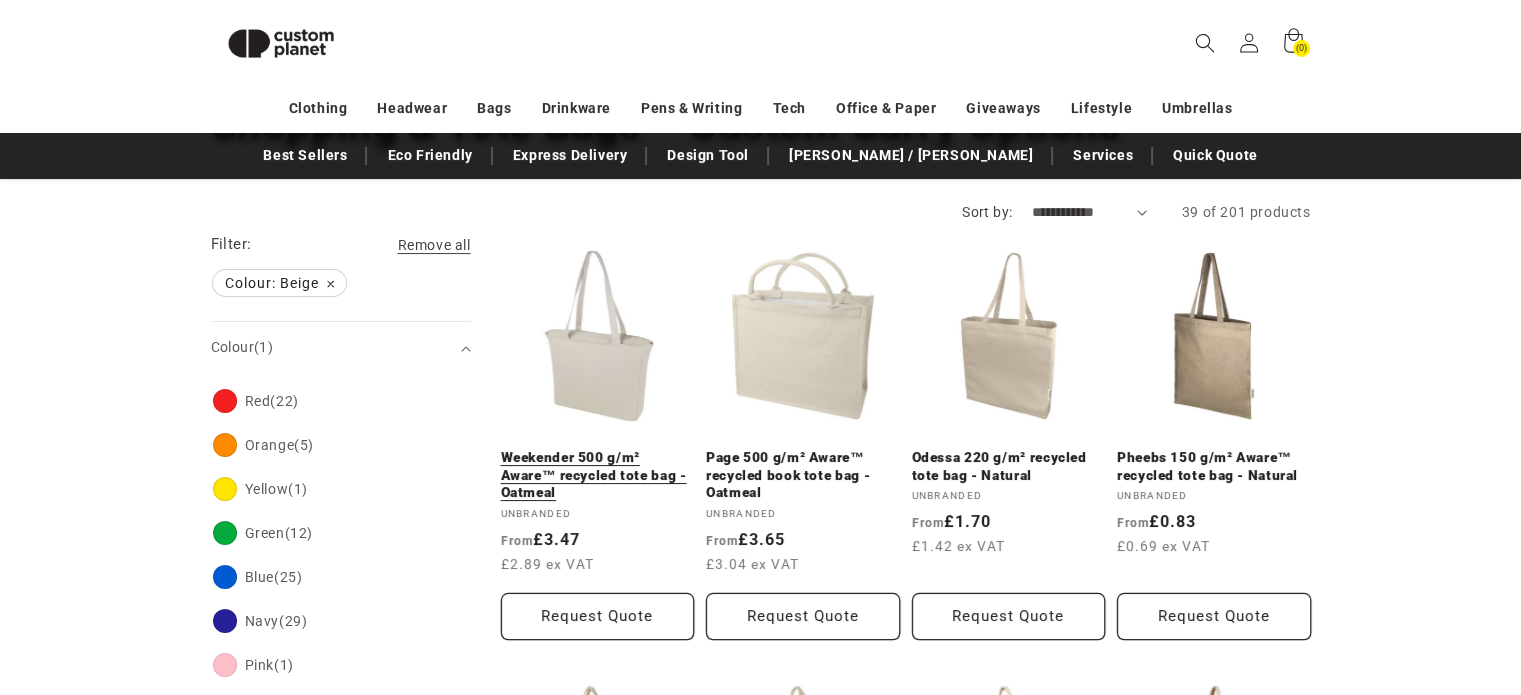 click on "Weekender 500 g/m² Aware™ recycled tote bag - Oatmeal" at bounding box center [598, 475] 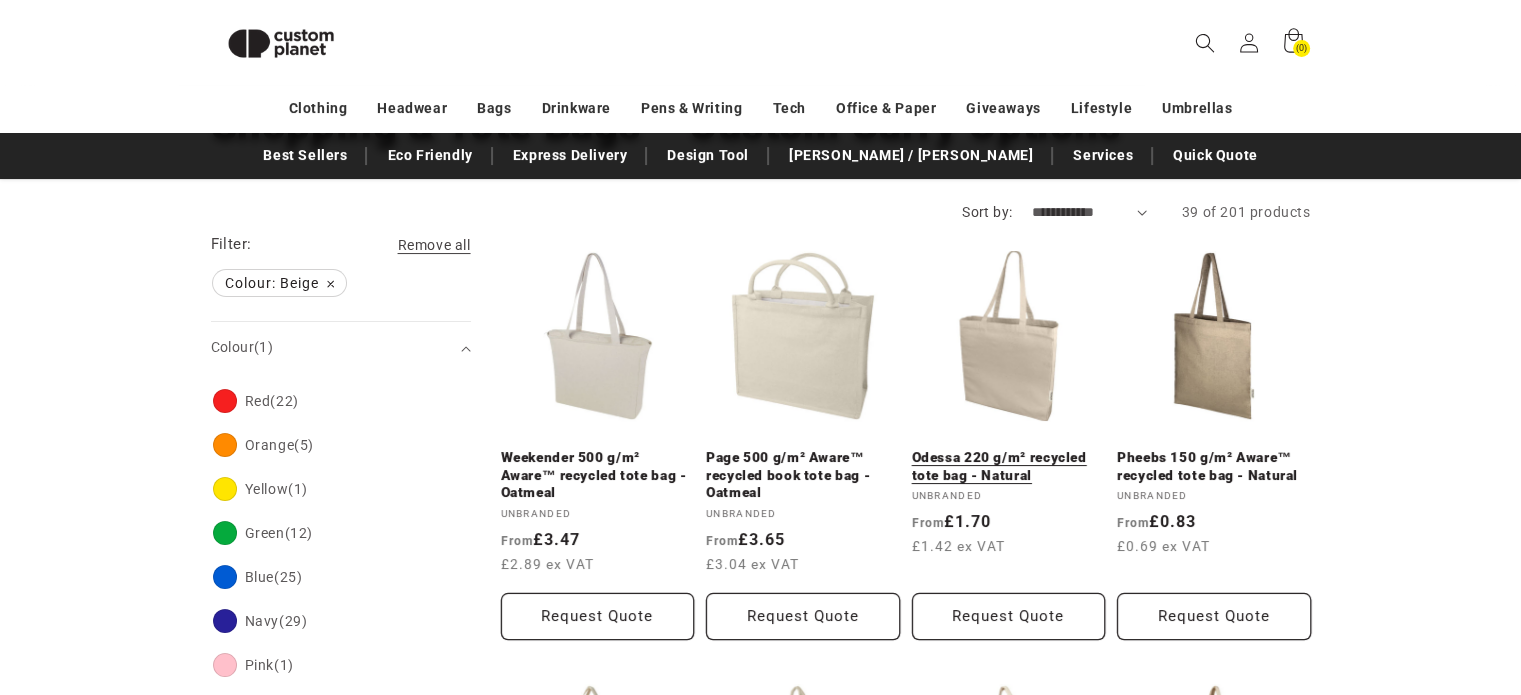 click on "Odessa 220 g/m² recycled tote bag - Natural" at bounding box center [1009, 466] 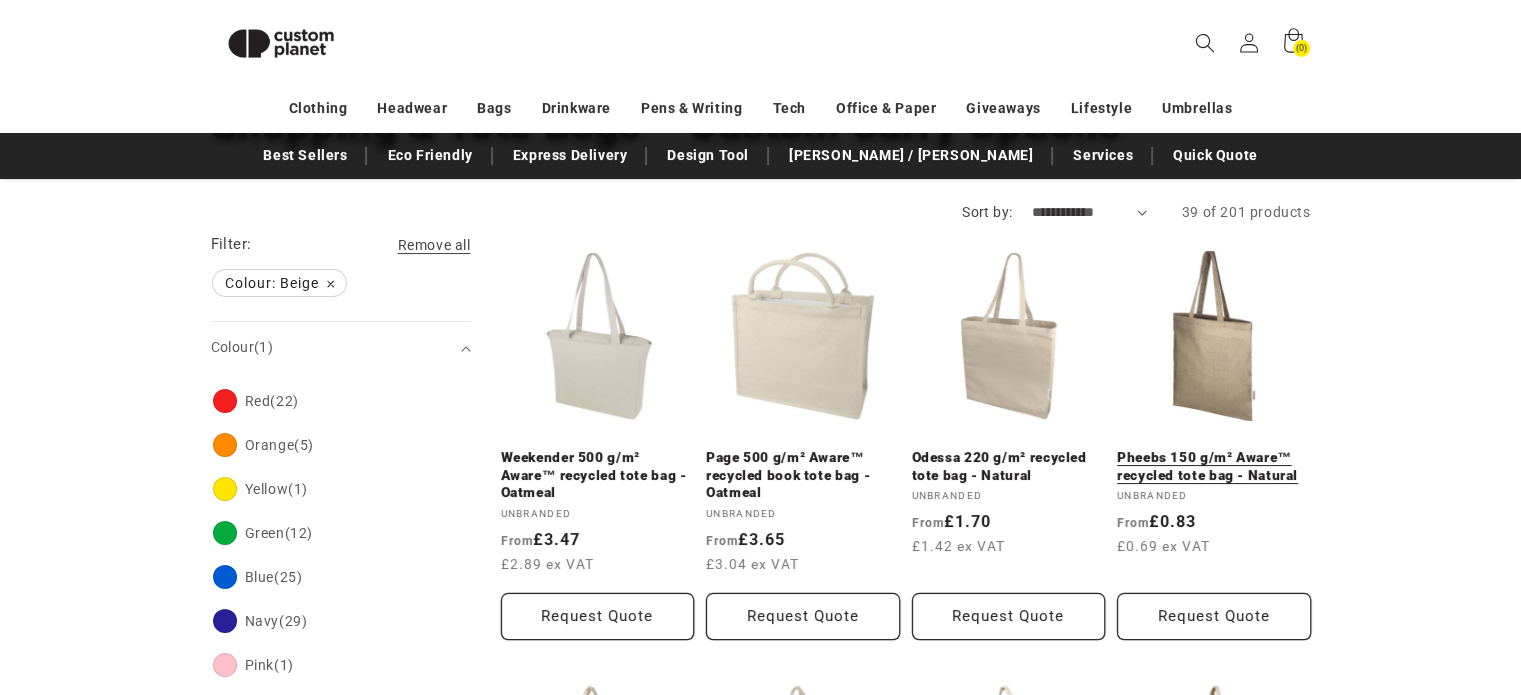 click on "Pheebs 150 g/m² Aware™ recycled tote bag - Natural" at bounding box center (1214, 466) 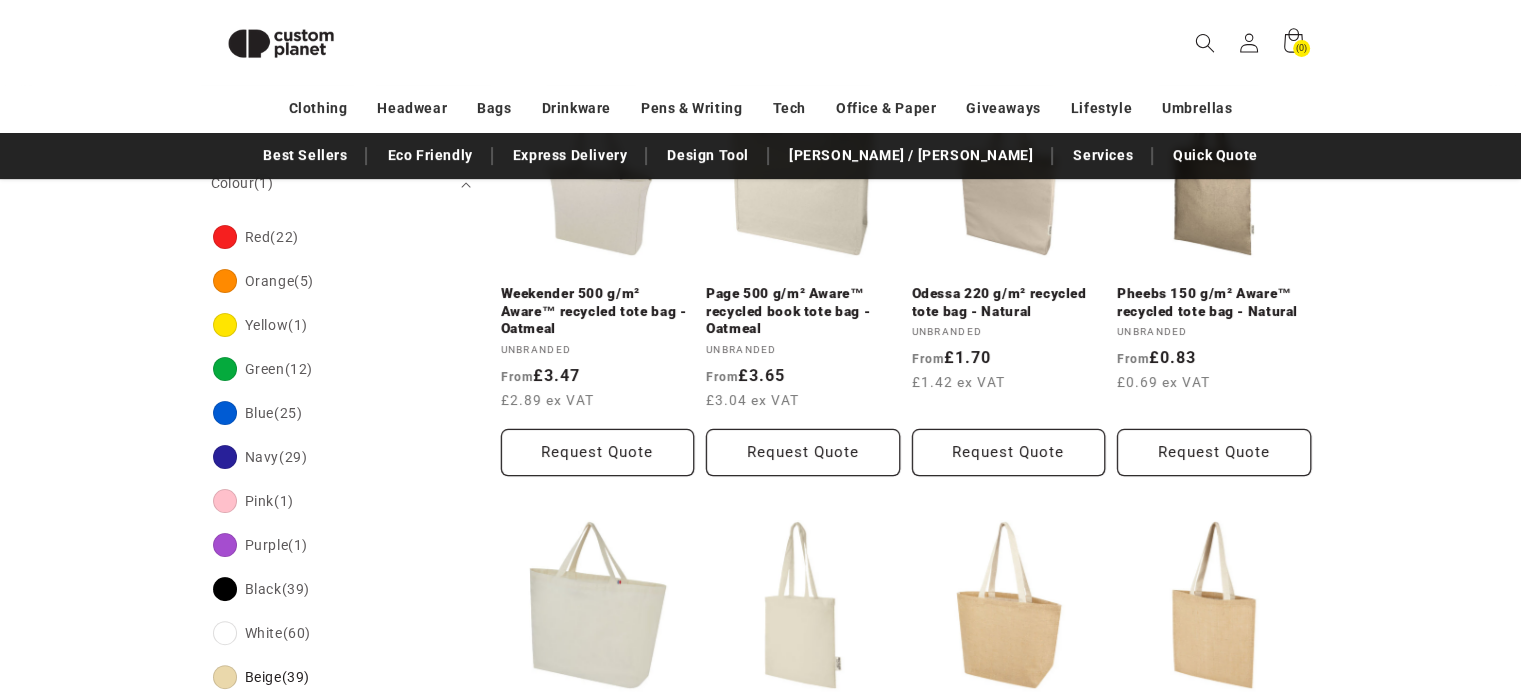 scroll, scrollTop: 600, scrollLeft: 0, axis: vertical 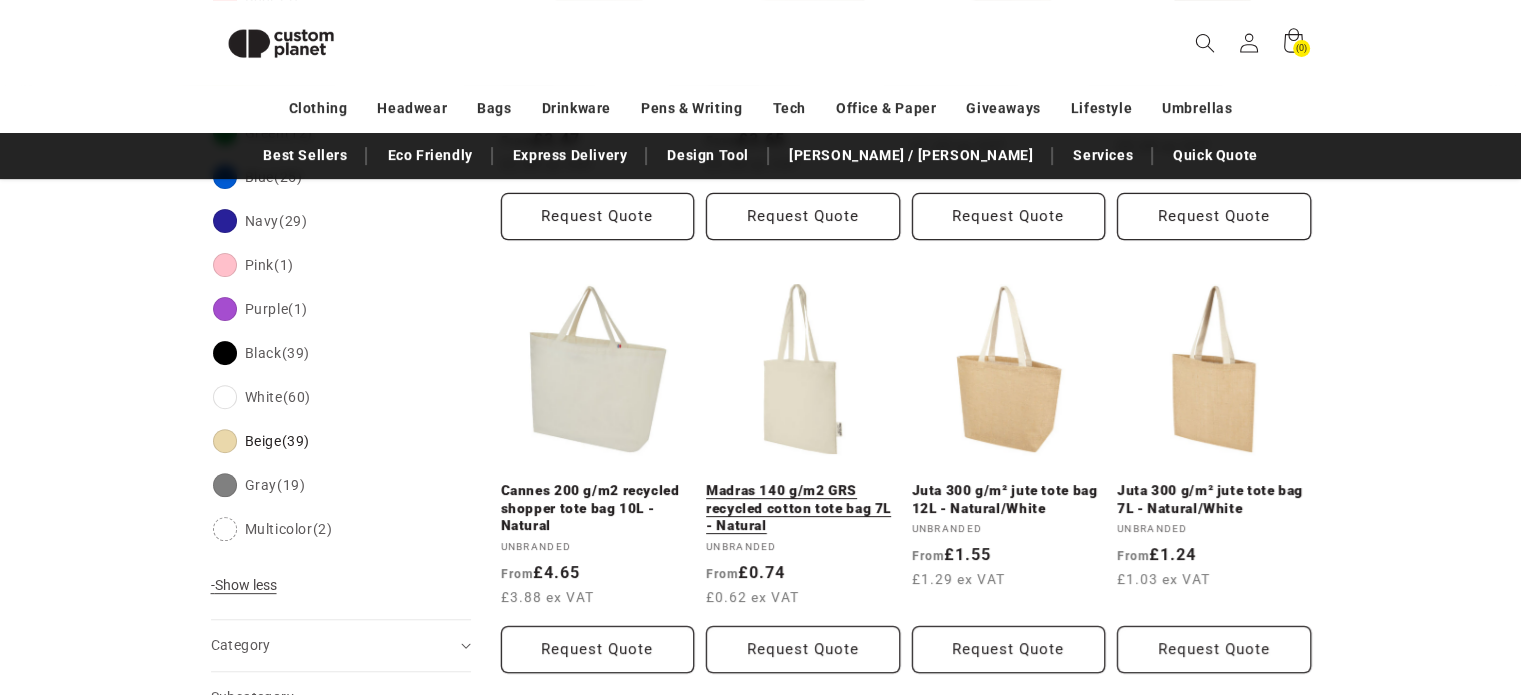 click on "Madras 140 g/m2 GRS recycled cotton tote bag 7L - Natural" at bounding box center (803, 508) 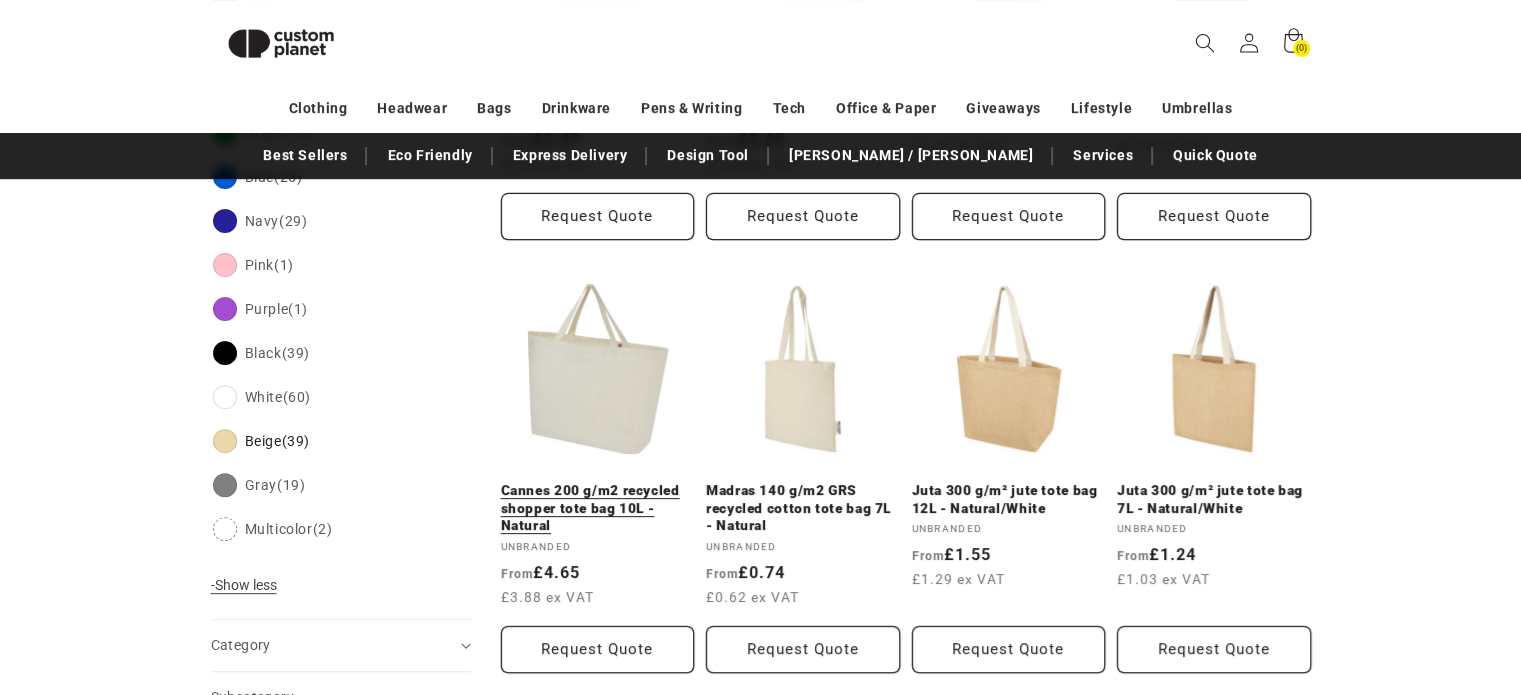 click on "Cannes 200 g/m2 recycled shopper tote bag 10L - Natural" at bounding box center (598, 508) 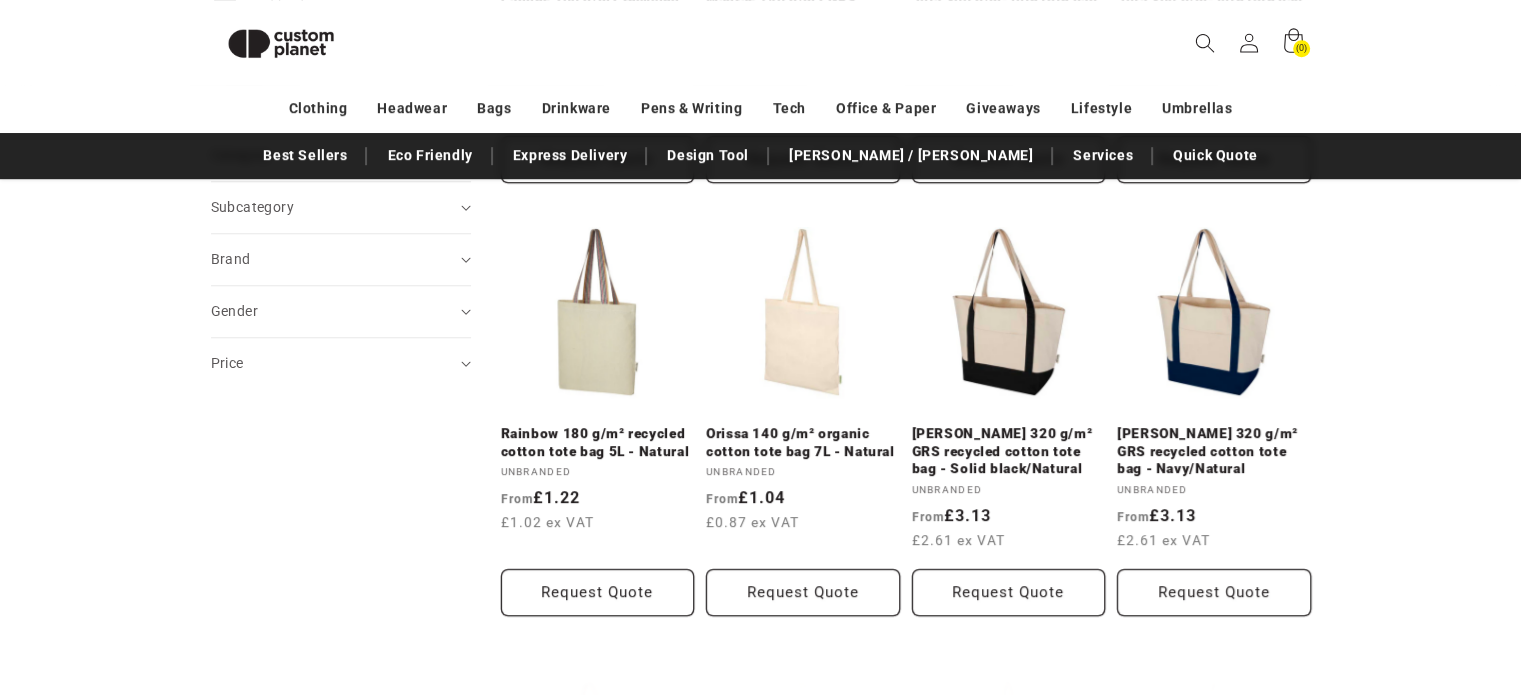 scroll, scrollTop: 1100, scrollLeft: 0, axis: vertical 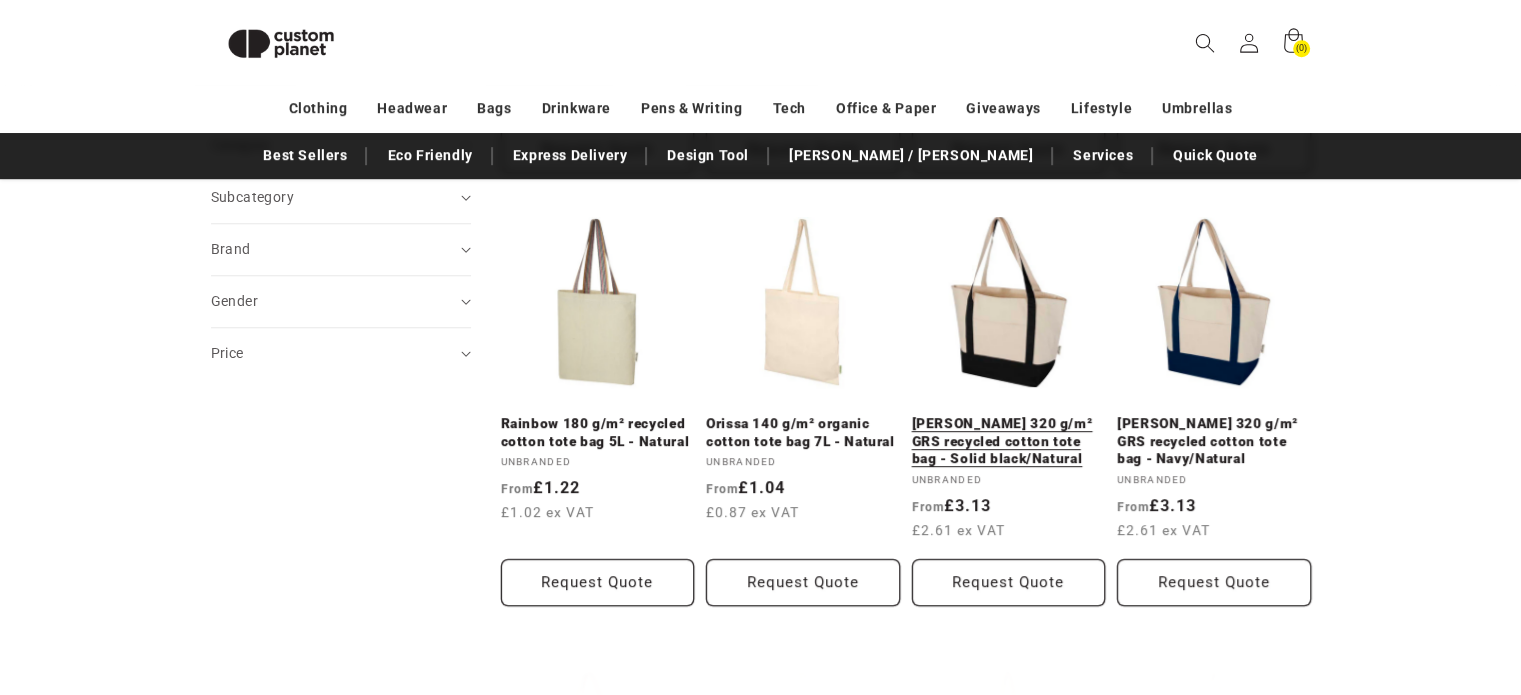 click on "Sam 320 g/m² GRS recycled cotton tote bag - Solid black/Natural" at bounding box center [1009, 441] 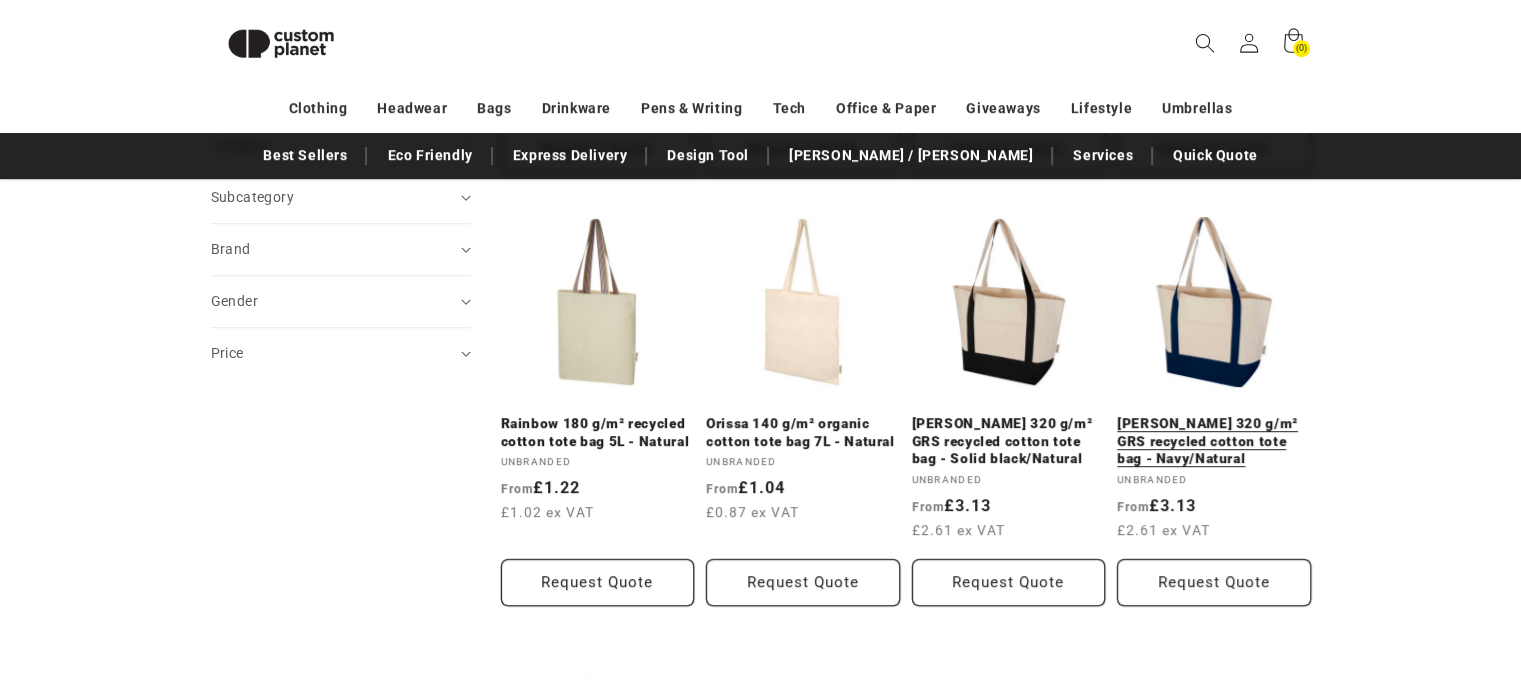 click on "Sam 320 g/m² GRS recycled cotton tote bag - Navy/Natural" at bounding box center (1214, 441) 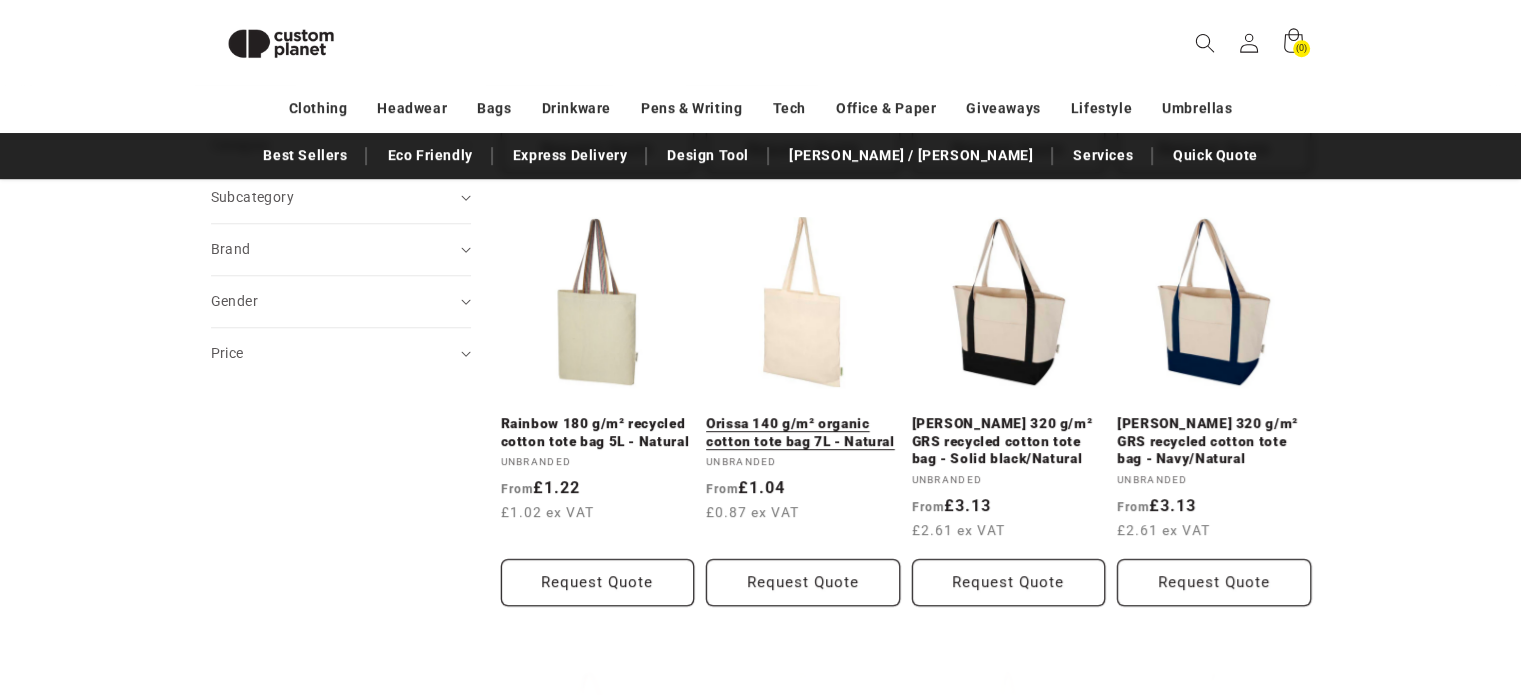 click on "Orissa 140 g/m² organic cotton tote bag 7L - Natural" at bounding box center [803, 432] 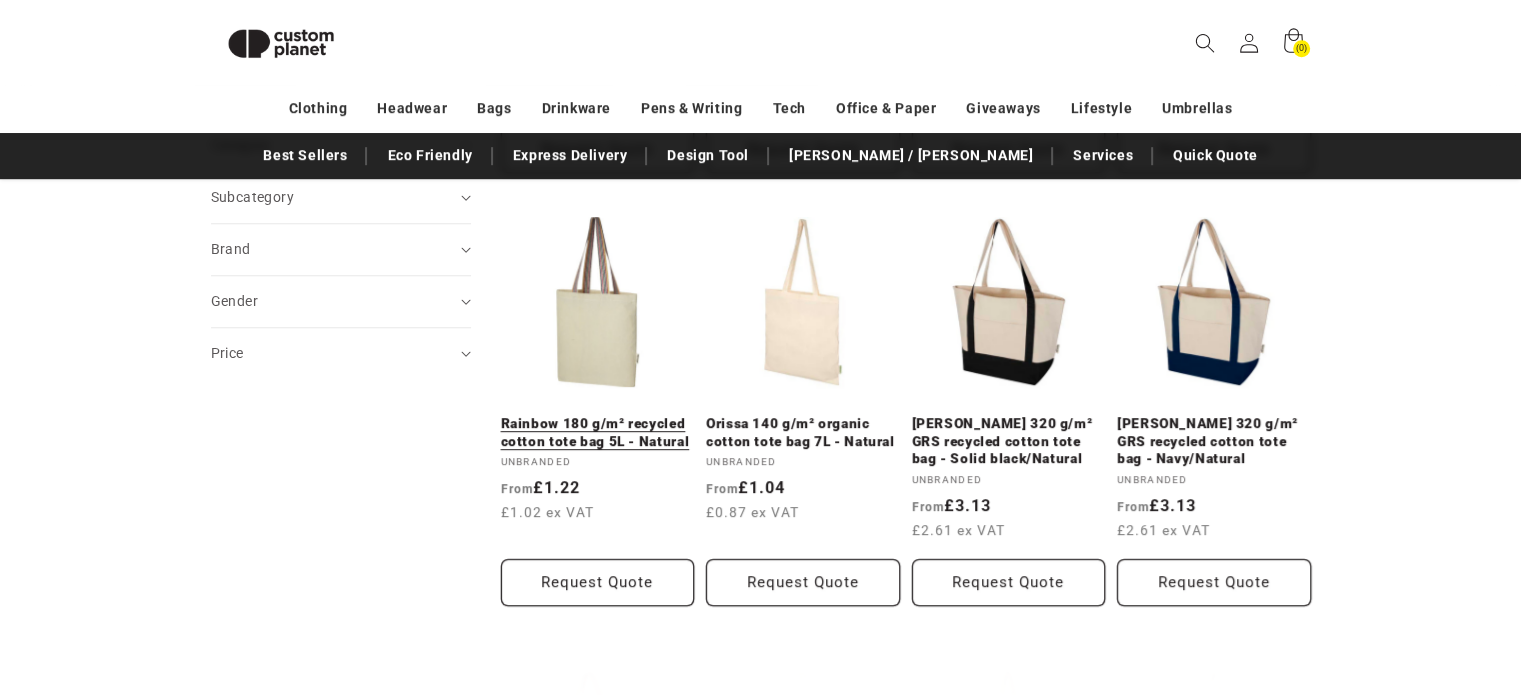 click on "Rainbow 180 g/m² recycled cotton tote bag 5L - Natural" at bounding box center (598, 432) 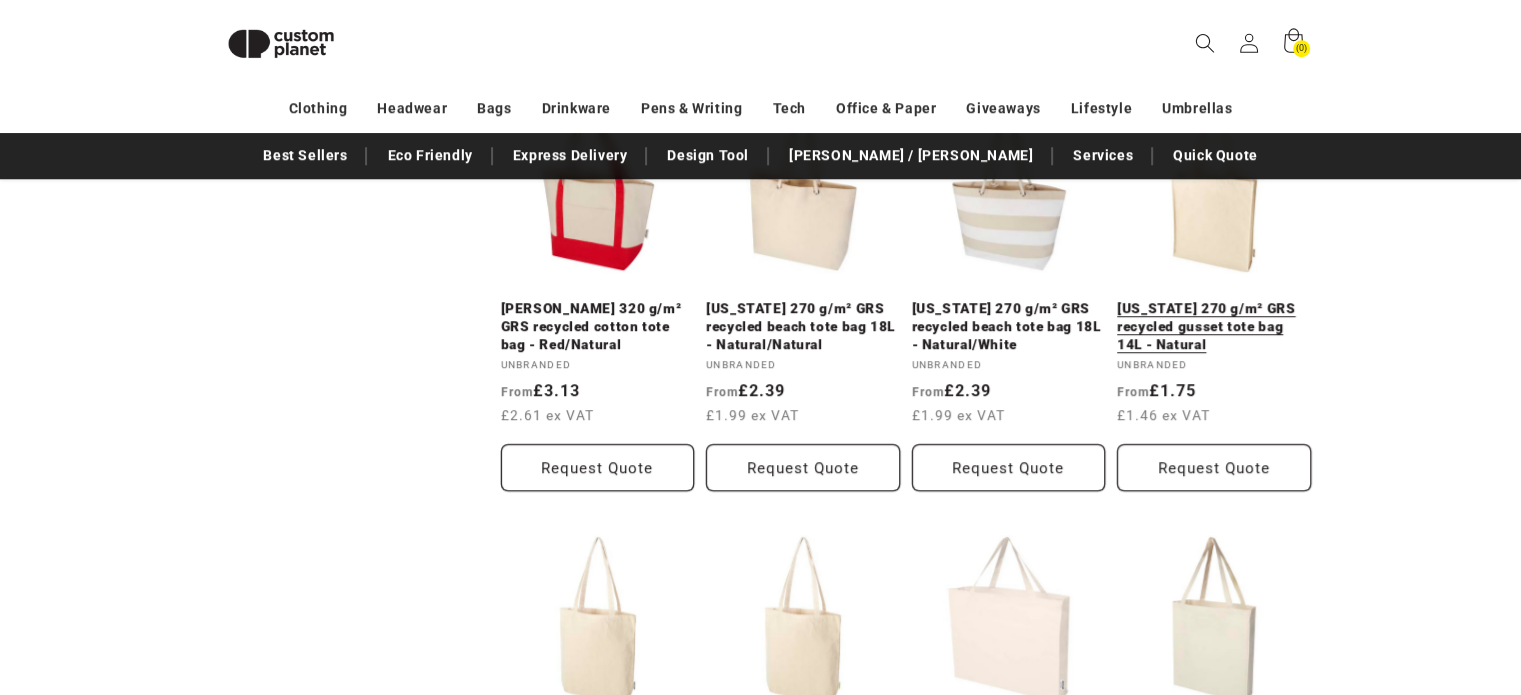 scroll, scrollTop: 1500, scrollLeft: 0, axis: vertical 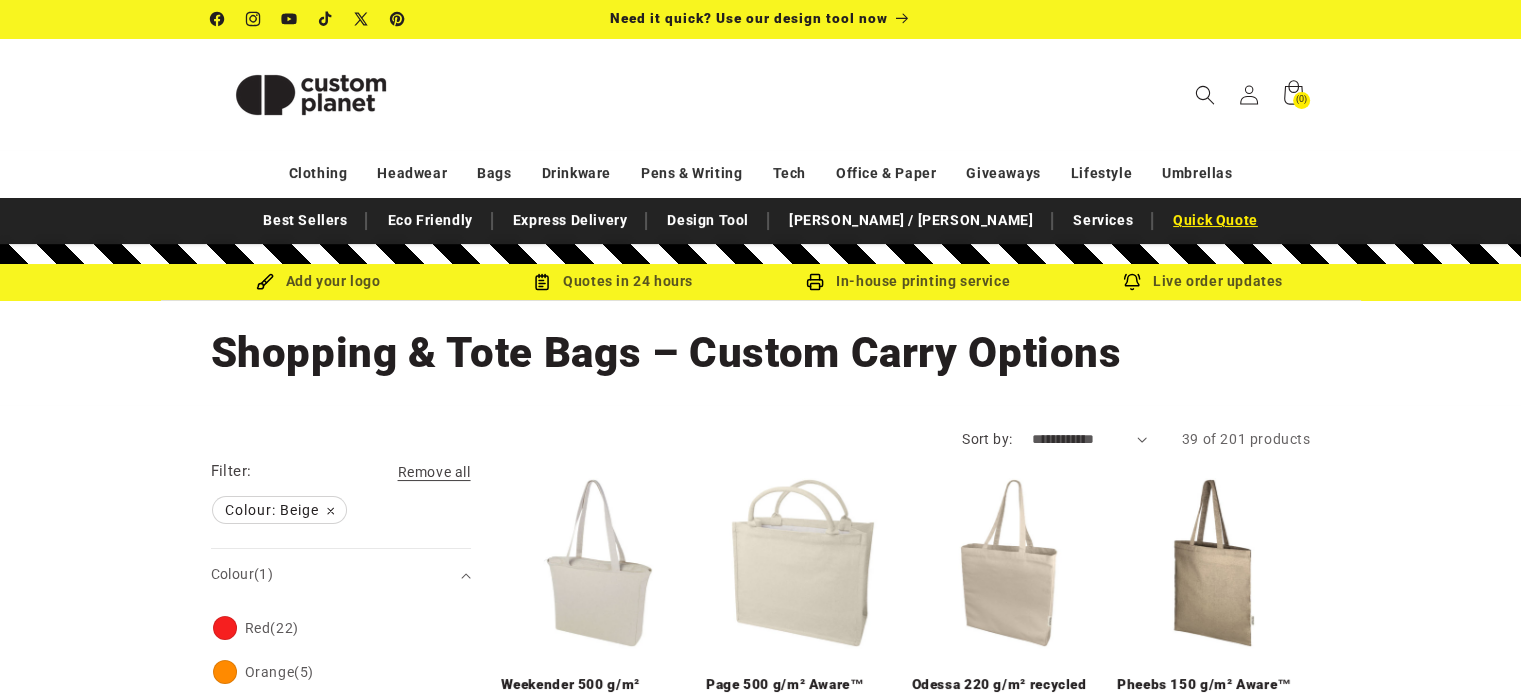 click on "Quick Quote" at bounding box center (1215, 220) 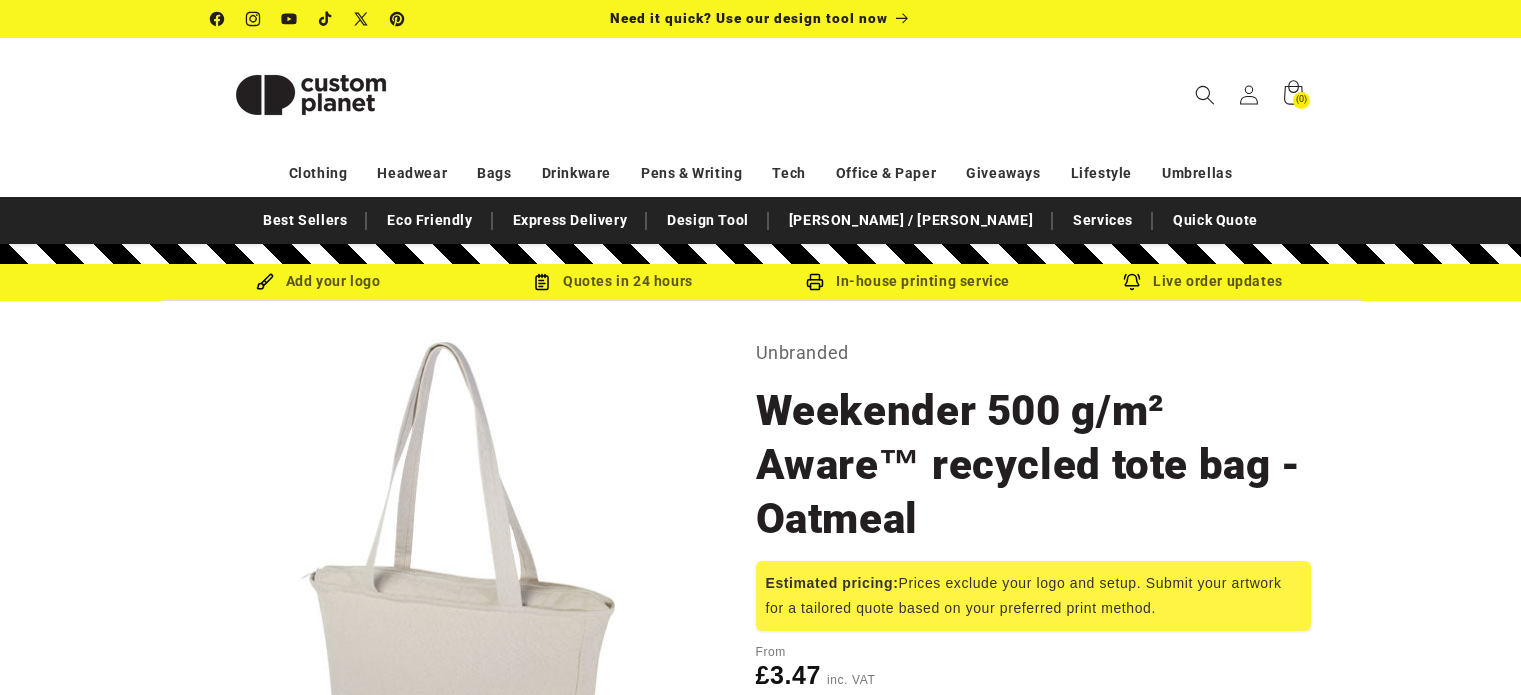 scroll, scrollTop: 0, scrollLeft: 0, axis: both 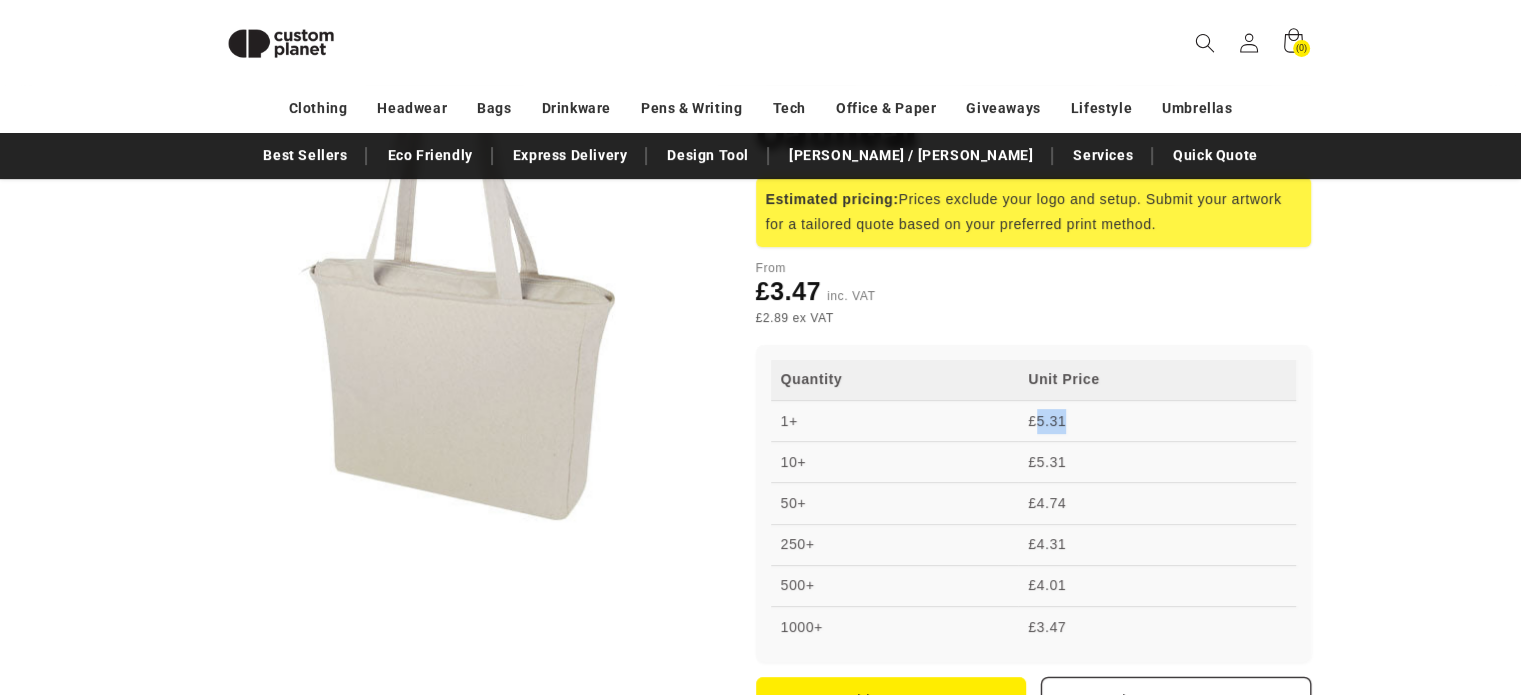 drag, startPoint x: 1035, startPoint y: 418, endPoint x: 1062, endPoint y: 418, distance: 27 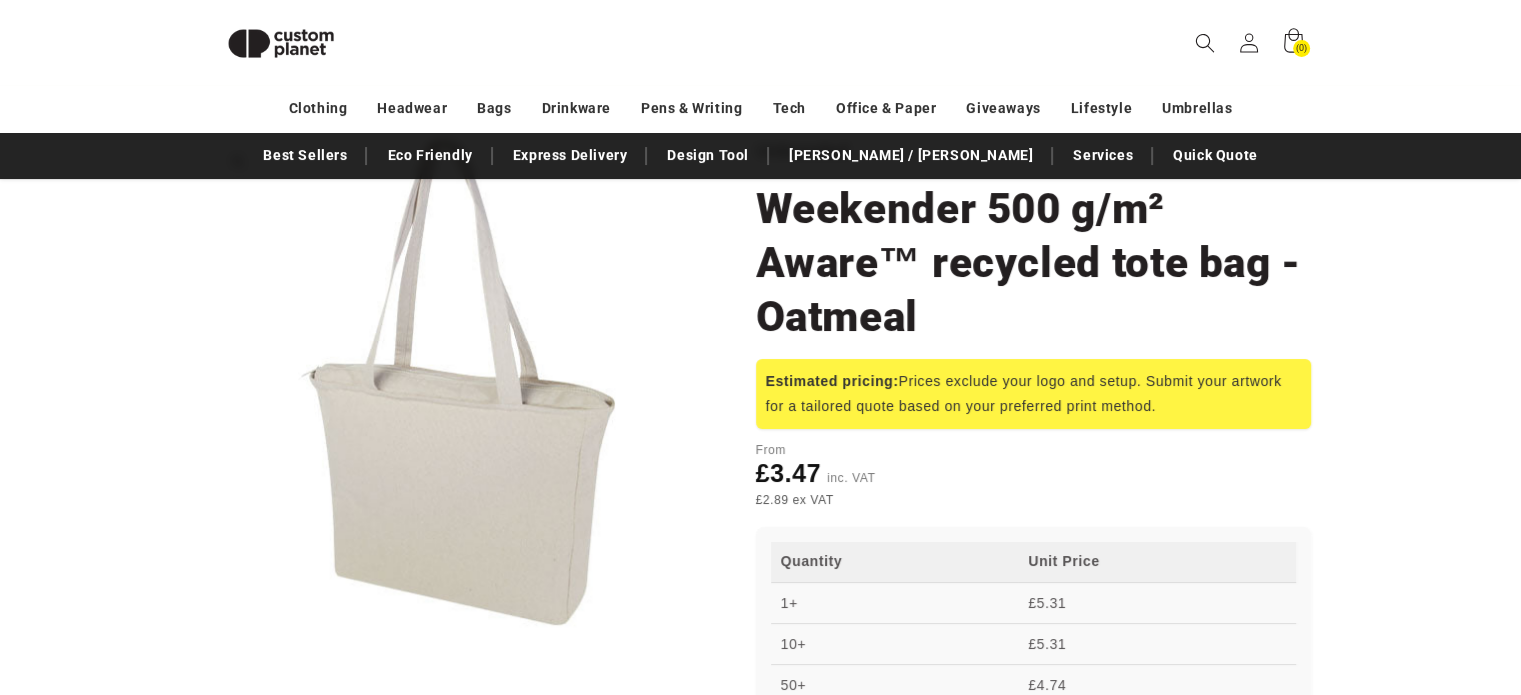 scroll, scrollTop: 172, scrollLeft: 0, axis: vertical 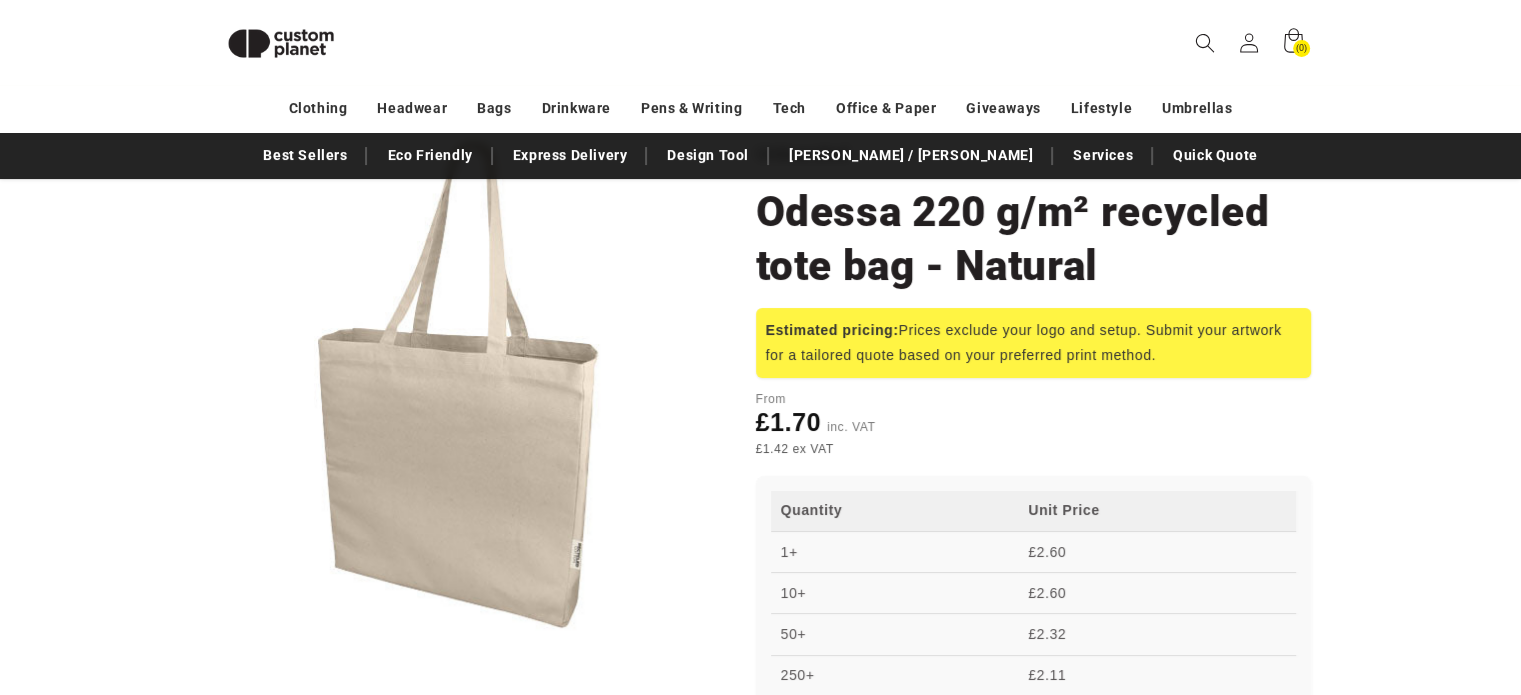 click on "Open media 1 in modal" at bounding box center (211, 633) 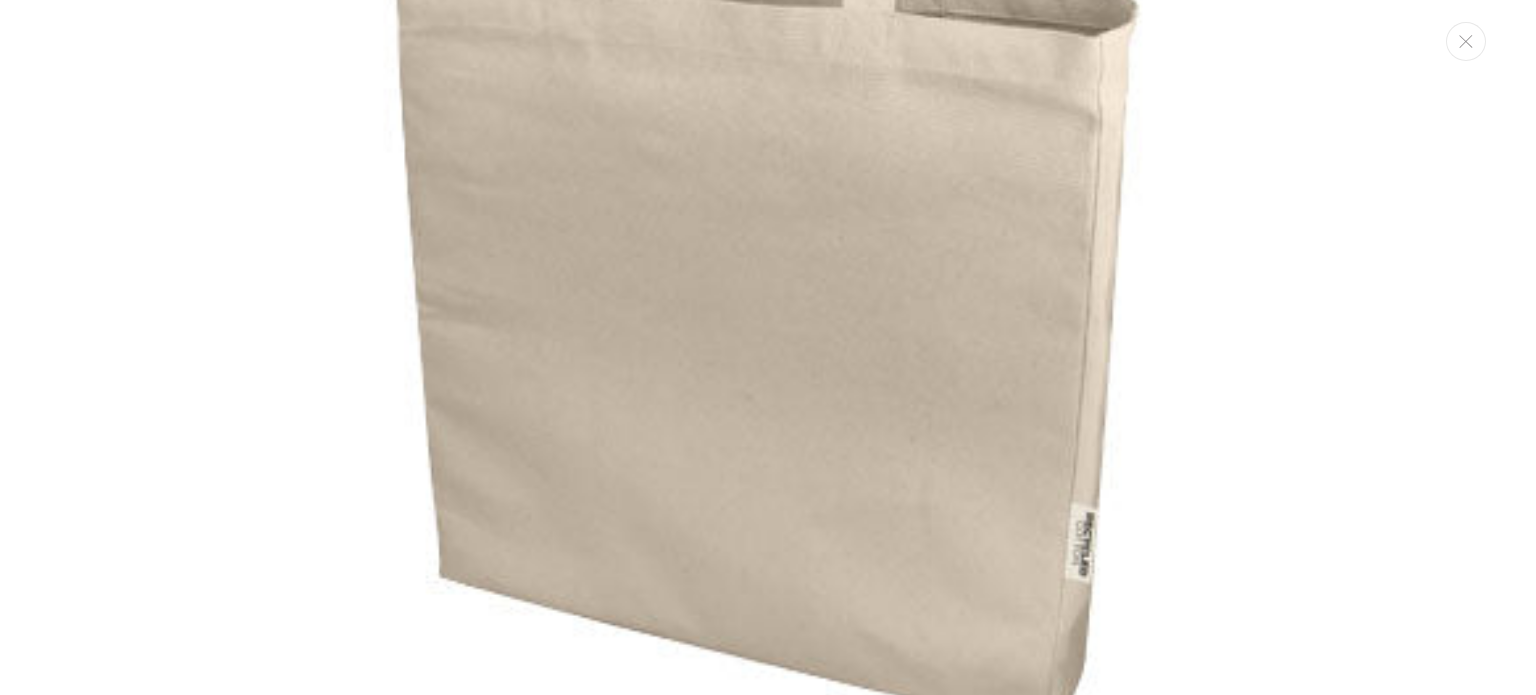 scroll, scrollTop: 620, scrollLeft: 0, axis: vertical 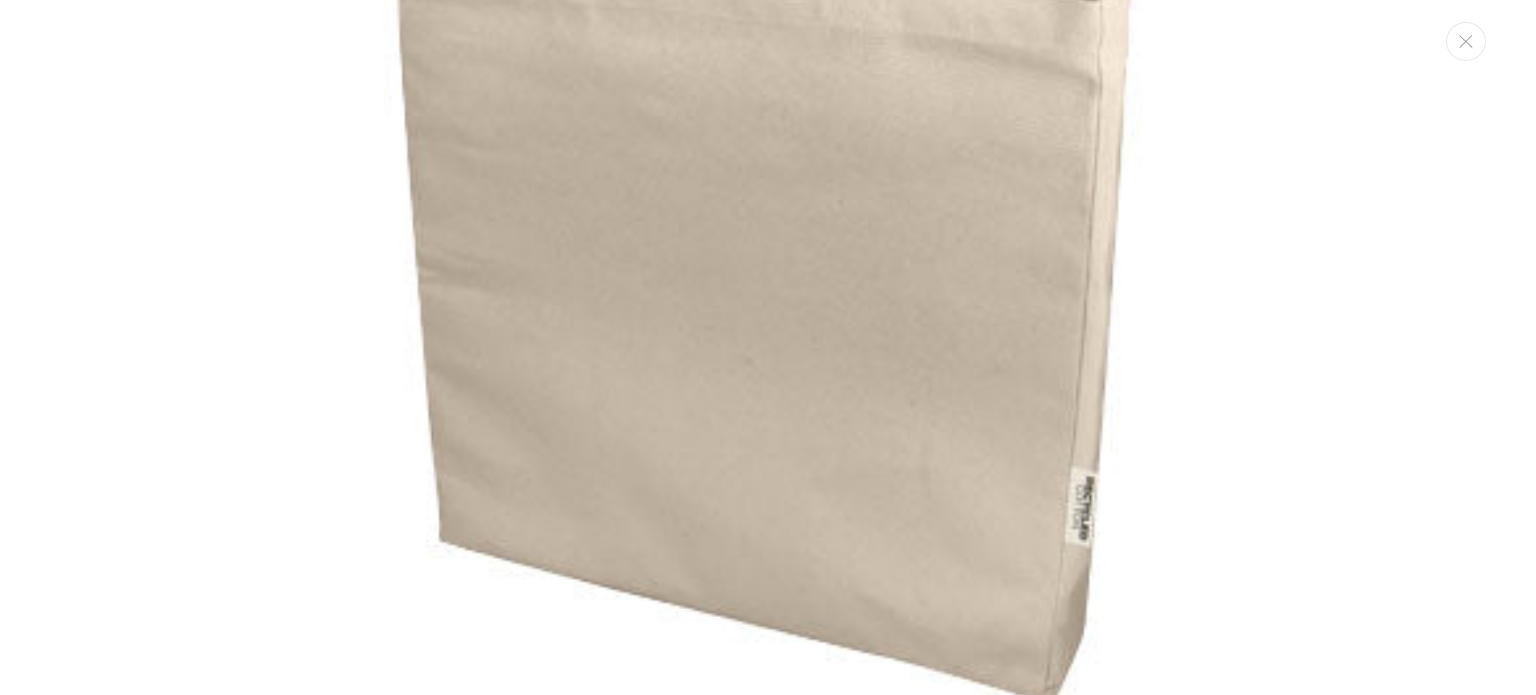 click at bounding box center (768, 58) 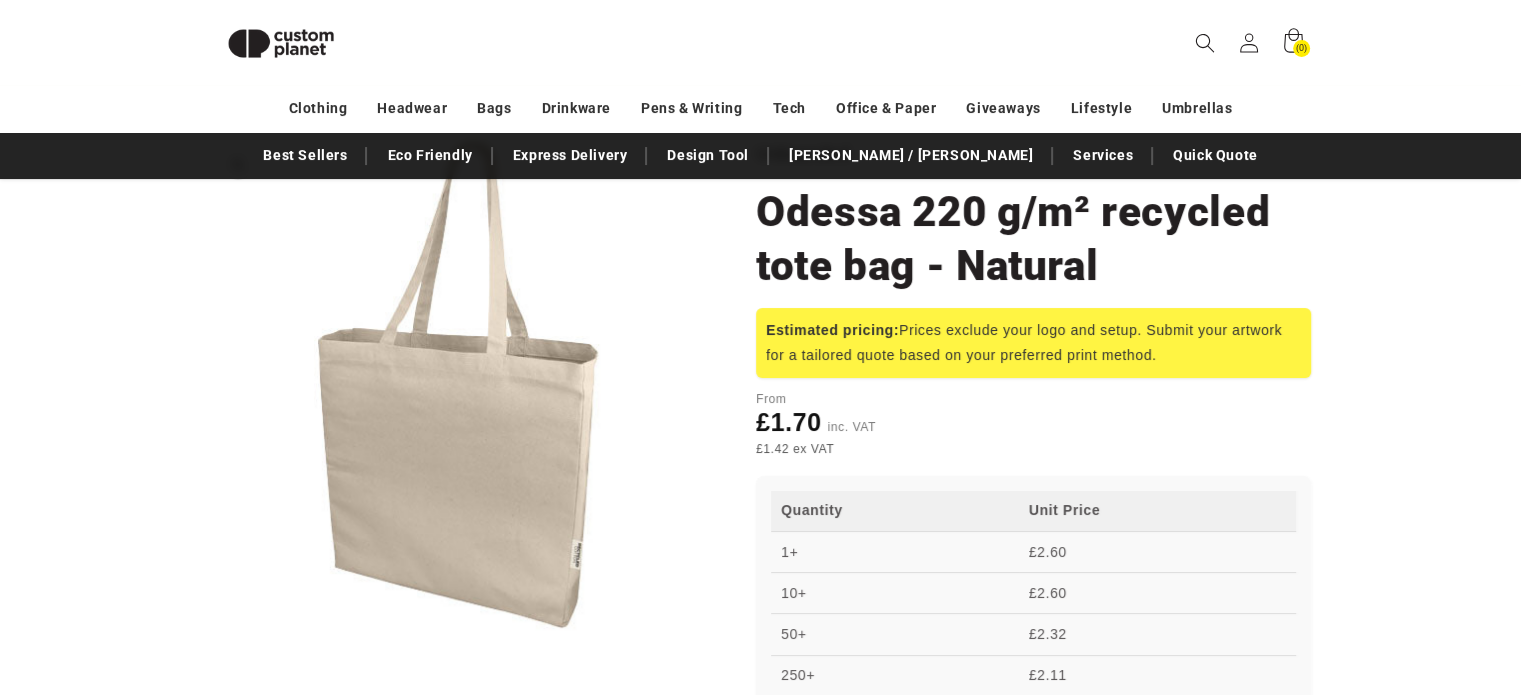 click on "Open media 1 in modal" at bounding box center [211, 633] 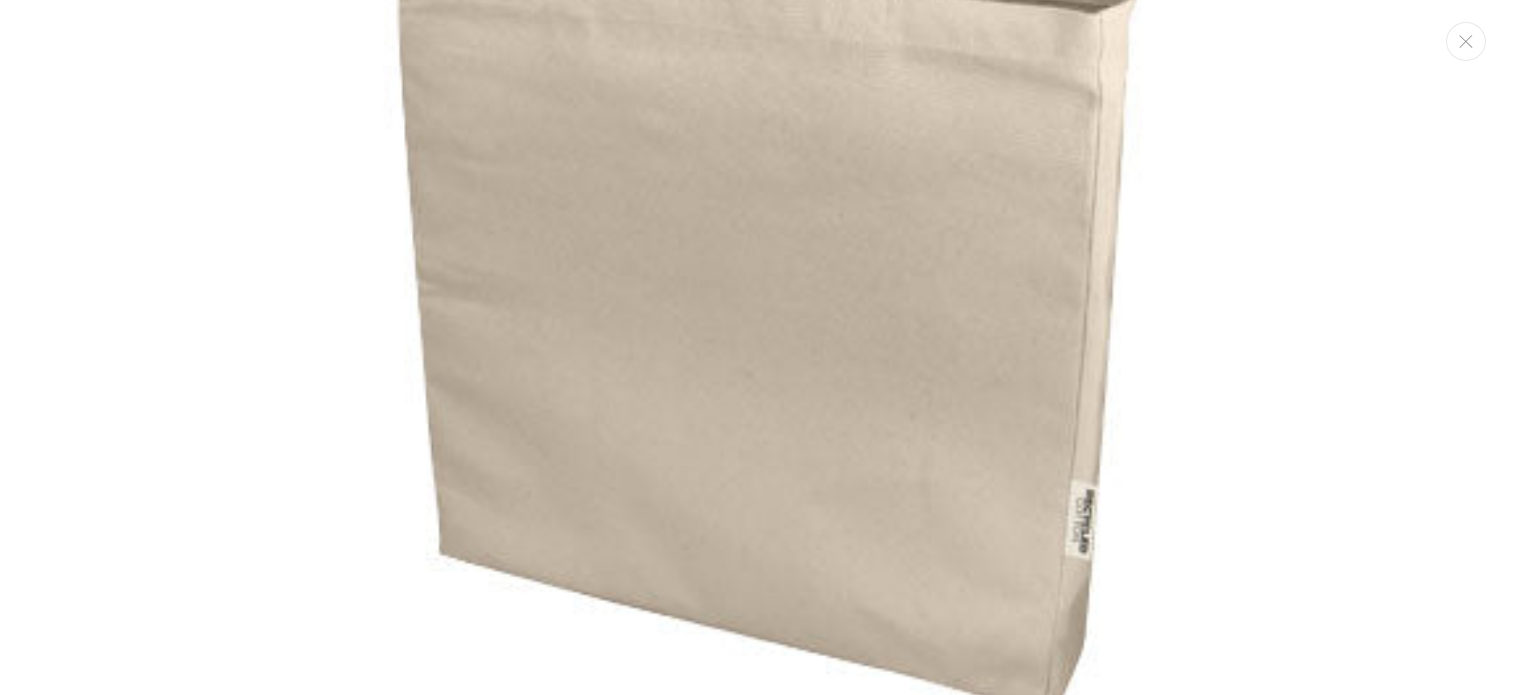 scroll, scrollTop: 620, scrollLeft: 0, axis: vertical 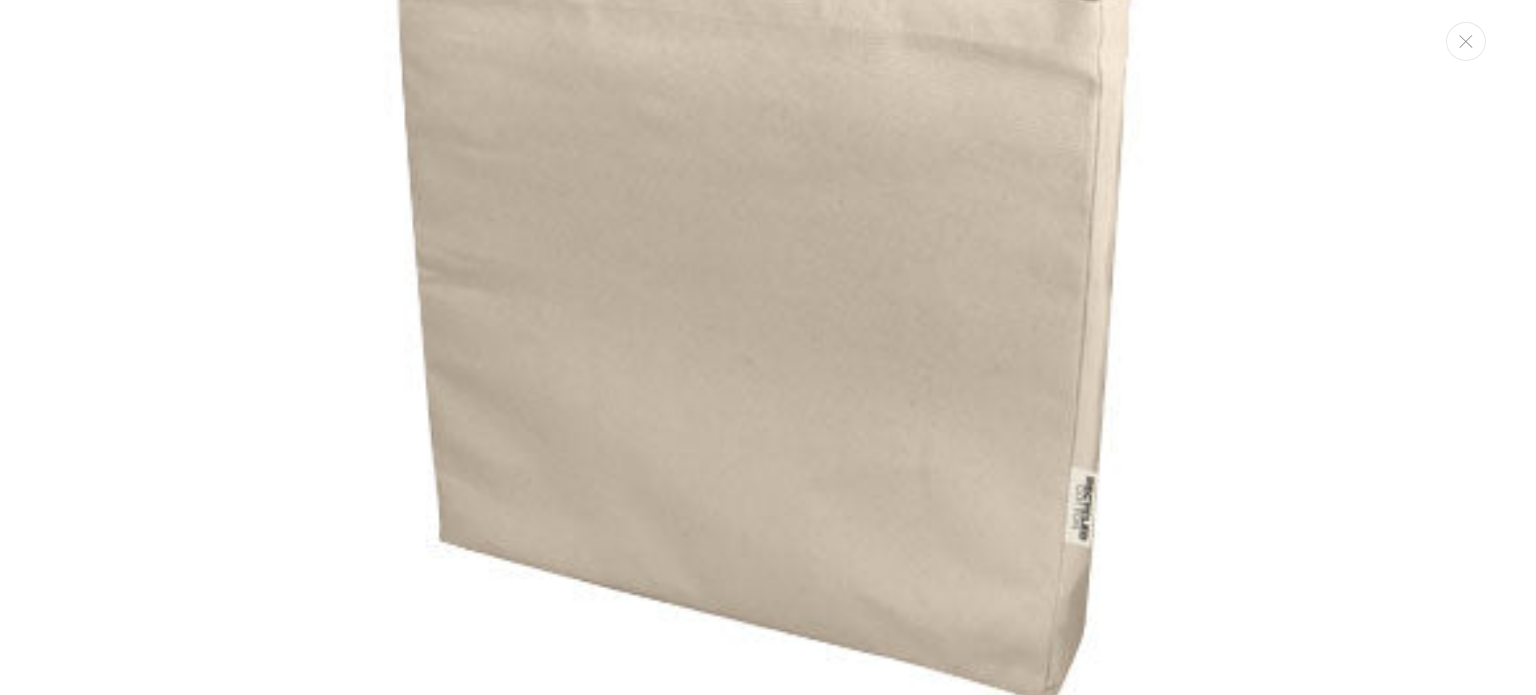 click at bounding box center (768, 58) 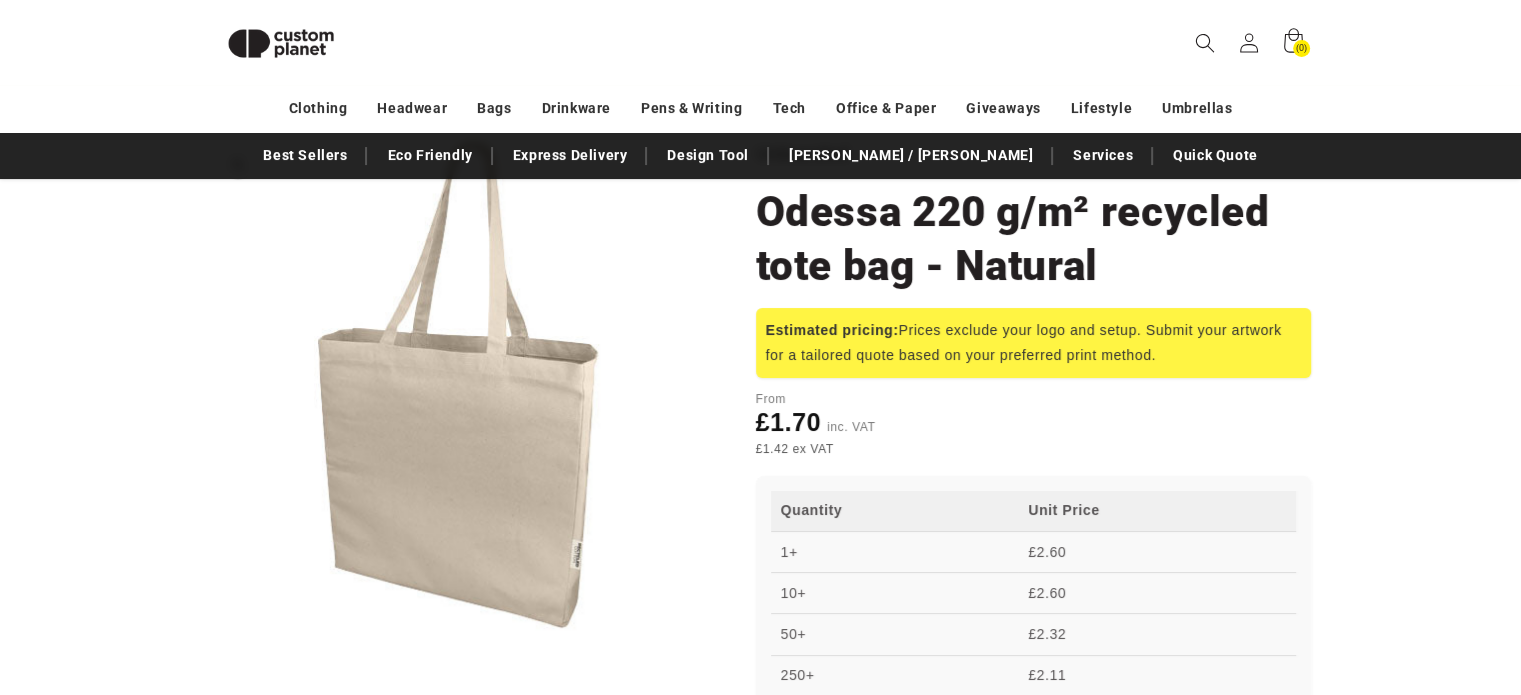 click on "Open media 1 in modal" at bounding box center [211, 633] 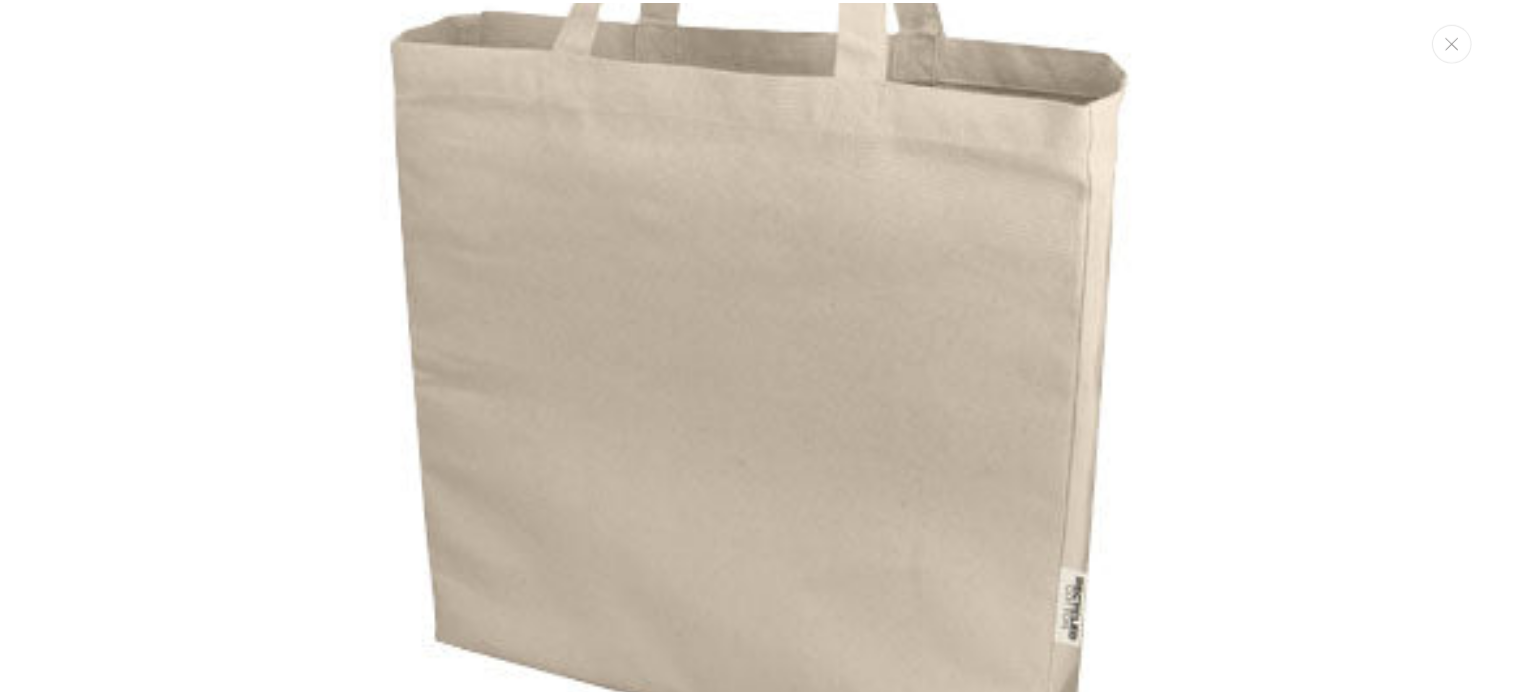 scroll, scrollTop: 520, scrollLeft: 0, axis: vertical 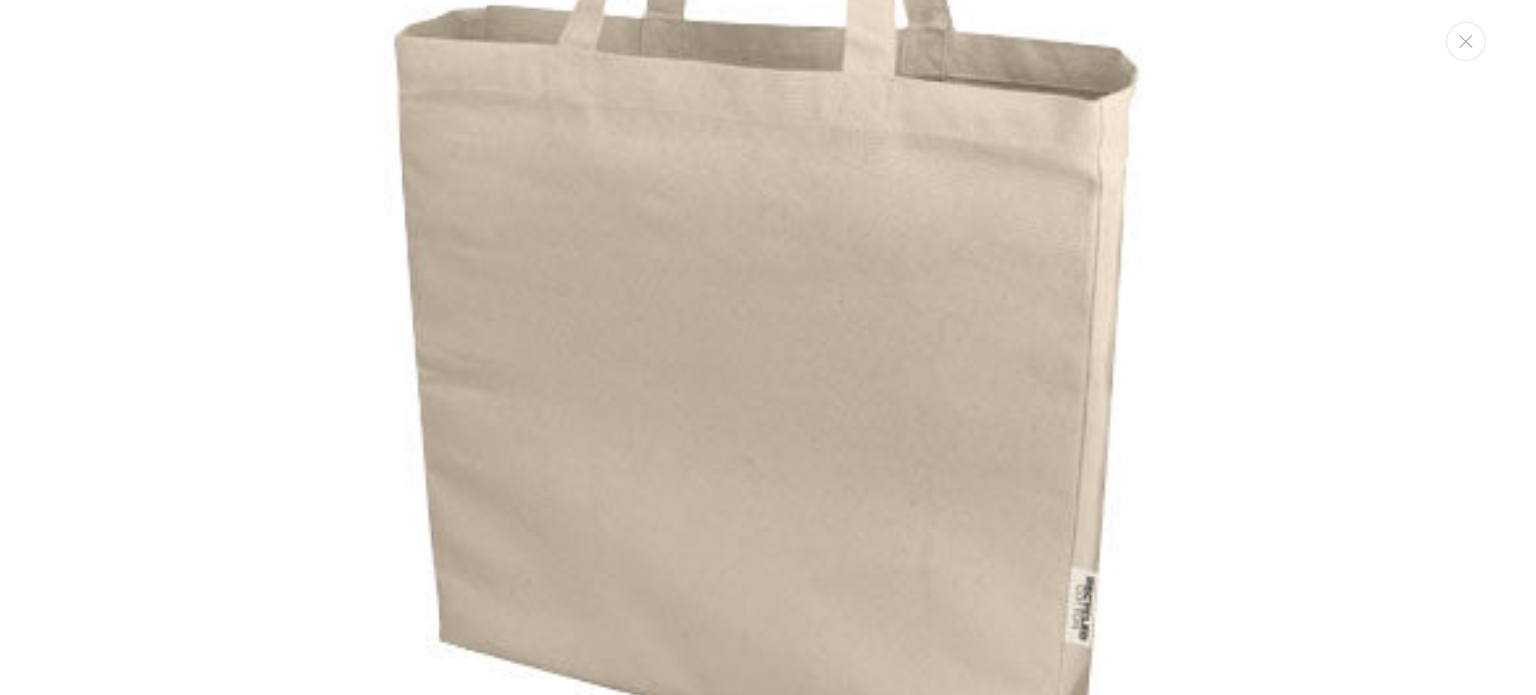 click at bounding box center (768, 158) 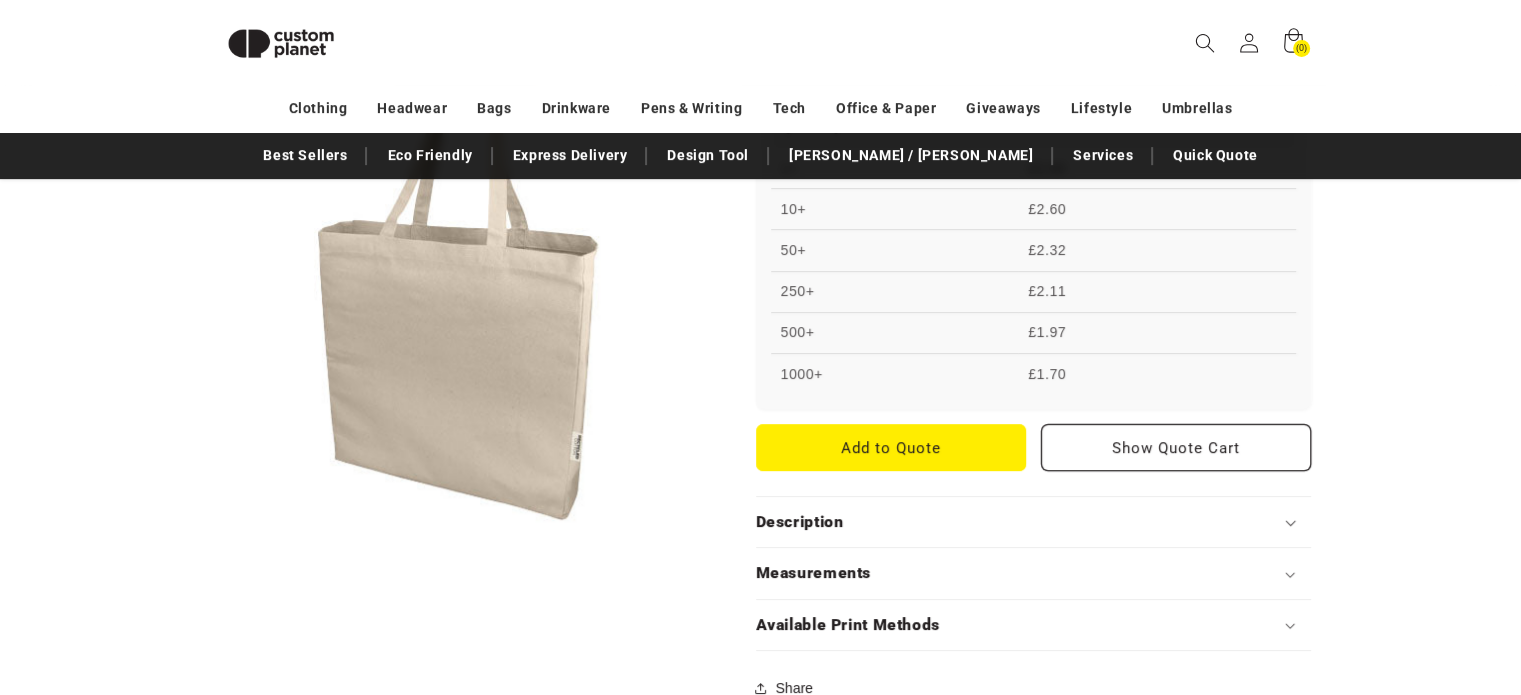 scroll, scrollTop: 172, scrollLeft: 0, axis: vertical 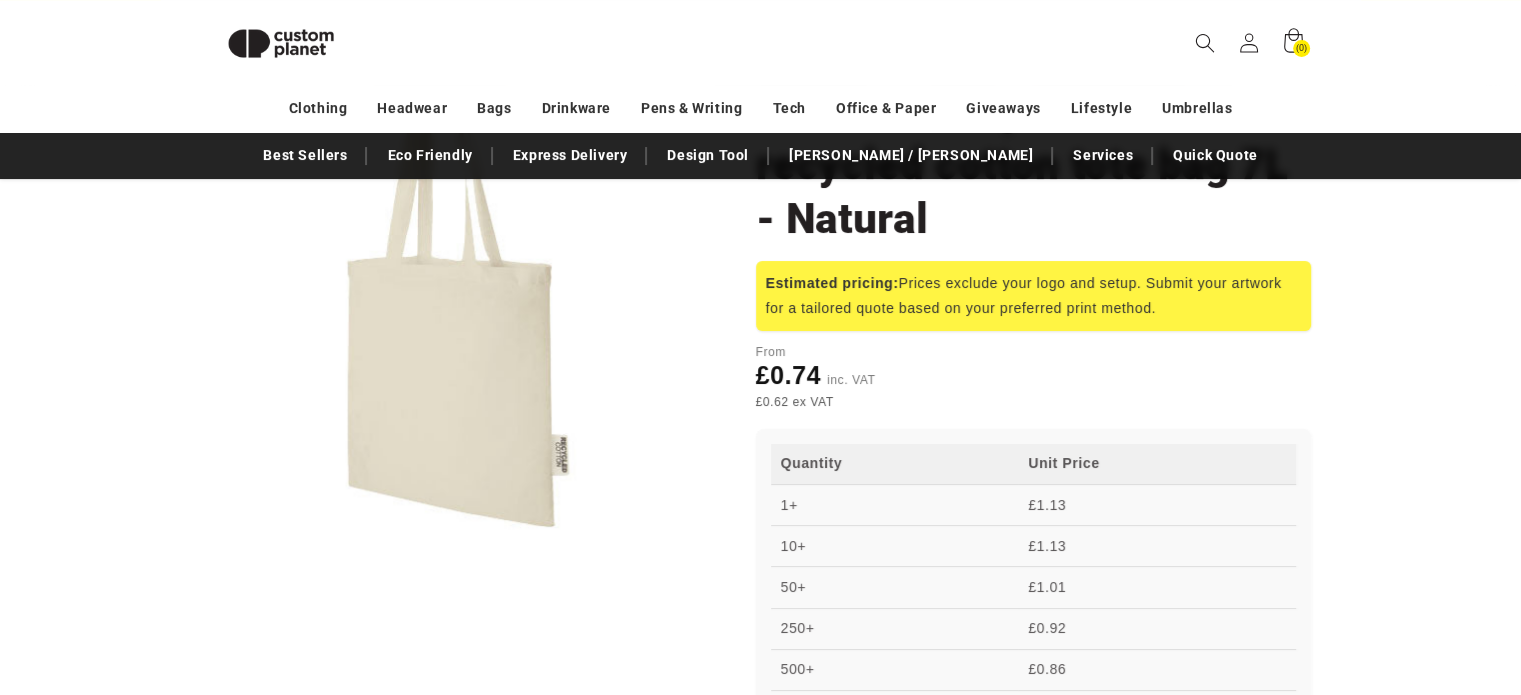drag, startPoint x: 1168, startPoint y: 310, endPoint x: 776, endPoint y: 285, distance: 392.7964 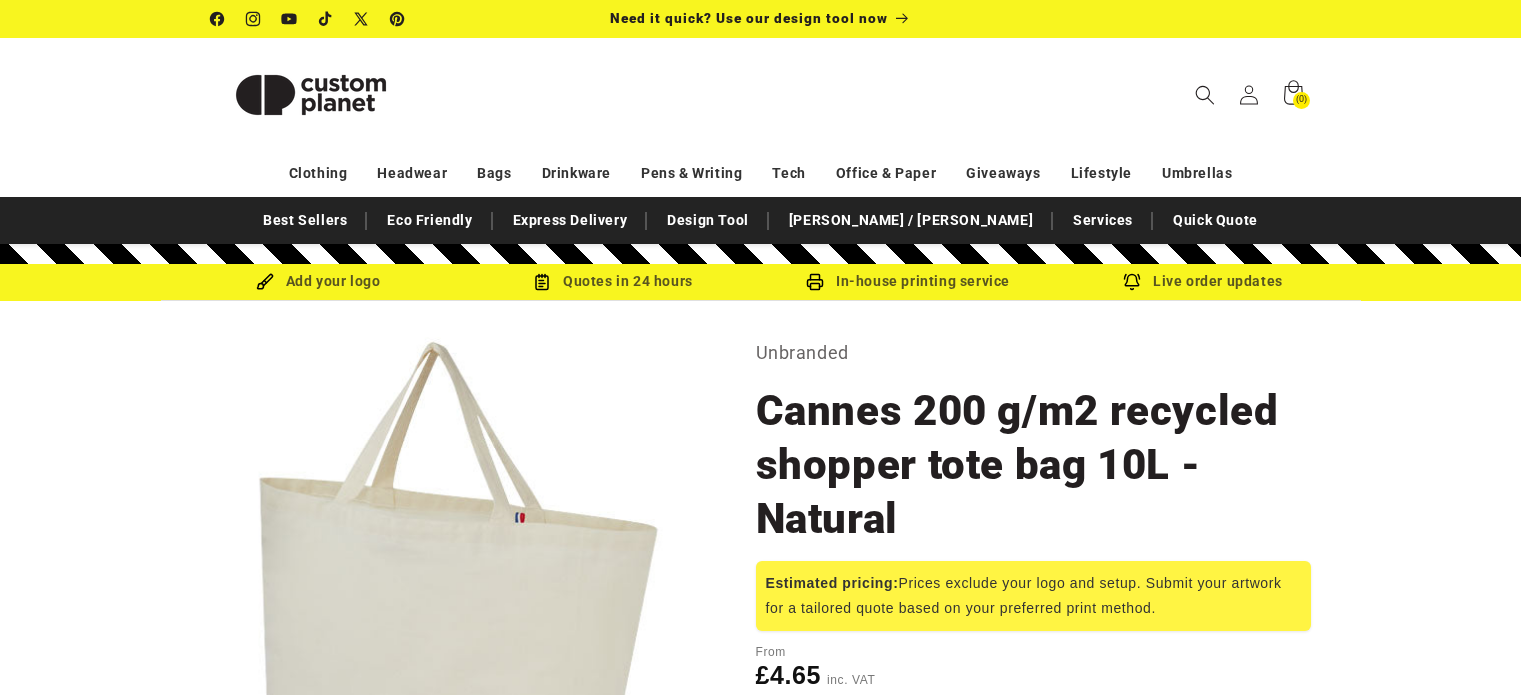 scroll, scrollTop: 0, scrollLeft: 0, axis: both 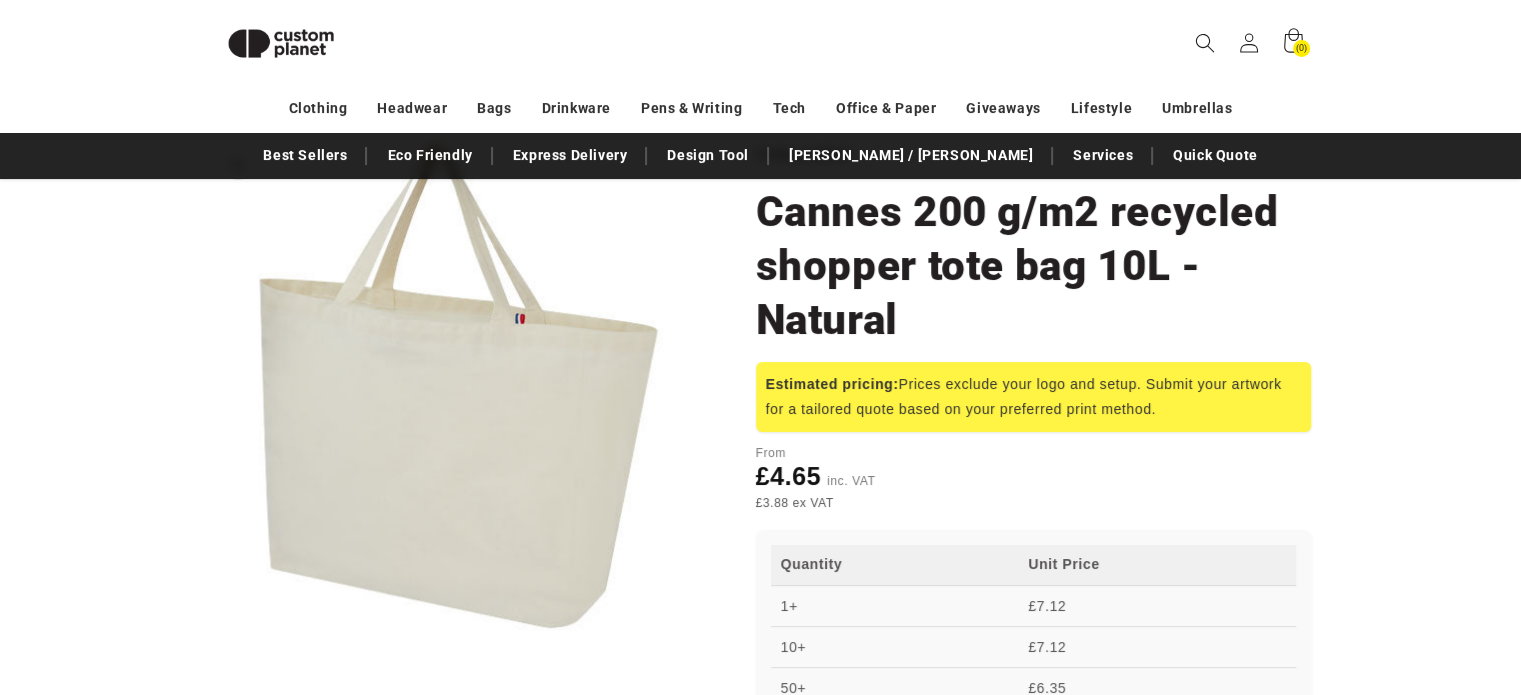 click on "Open media 1 in modal" at bounding box center (211, 633) 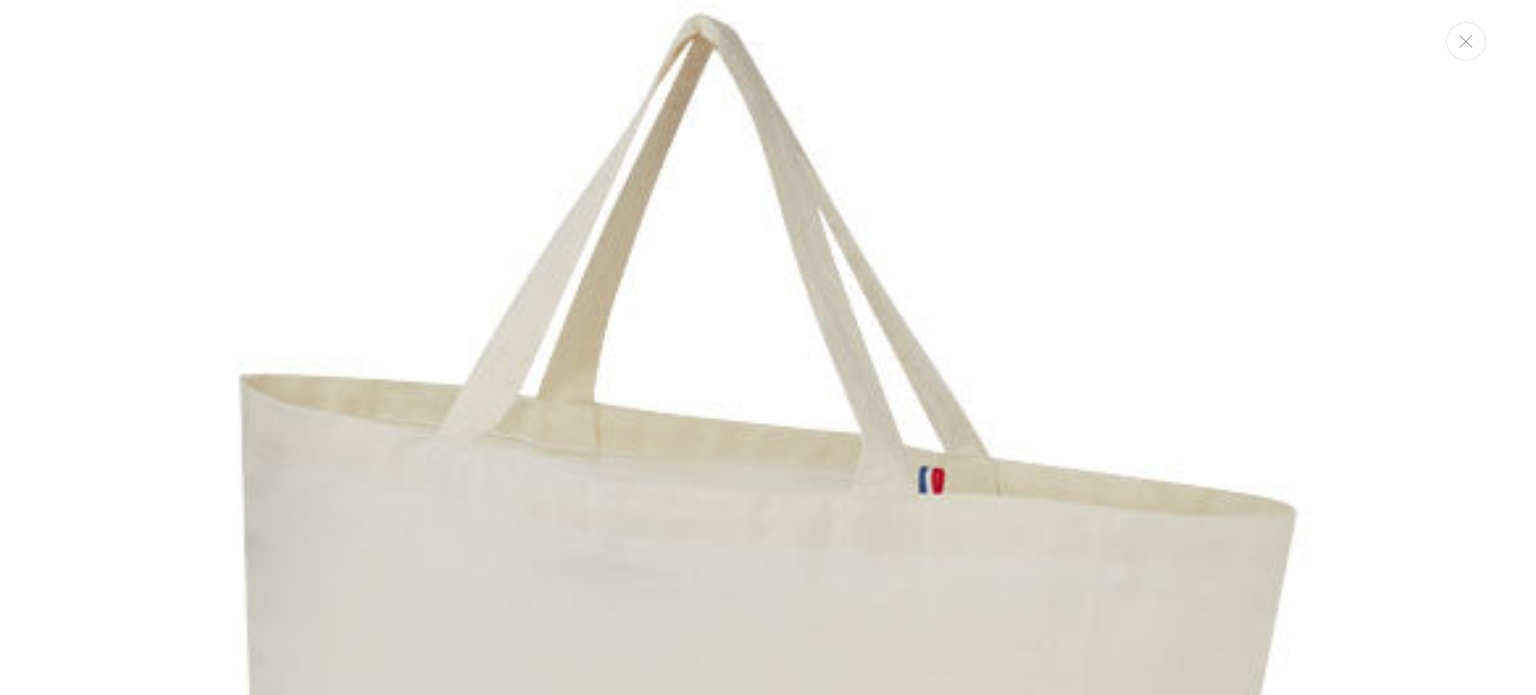 click at bounding box center (768, 658) 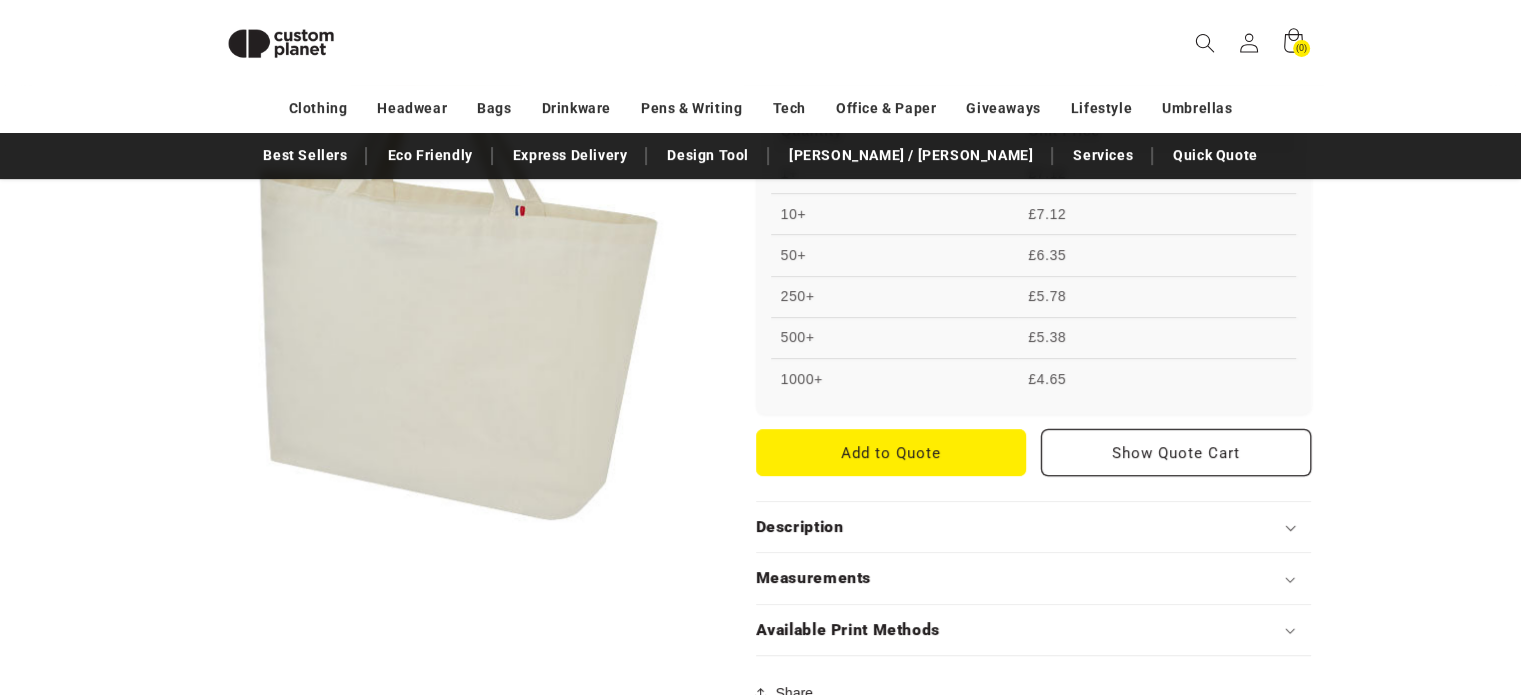 scroll, scrollTop: 772, scrollLeft: 0, axis: vertical 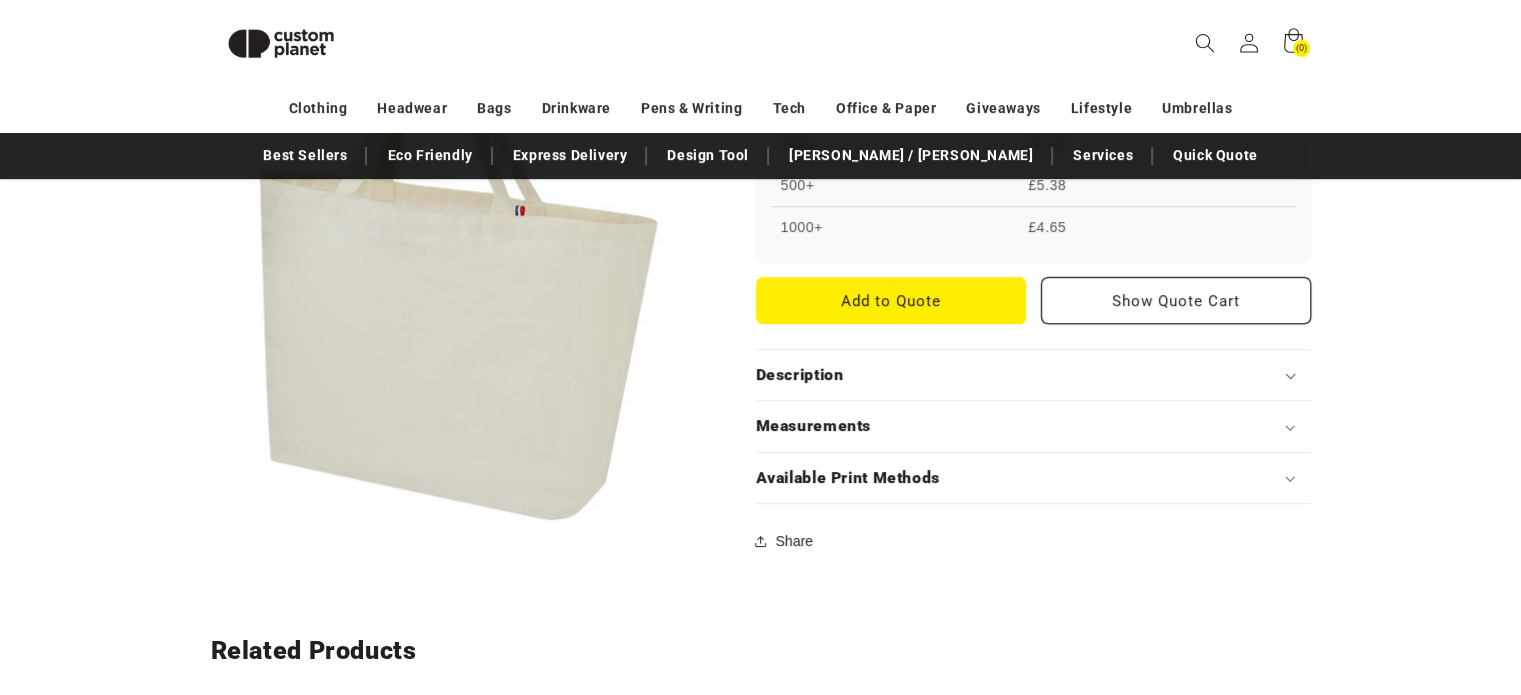 click on "Available Print Methods" at bounding box center [848, 478] 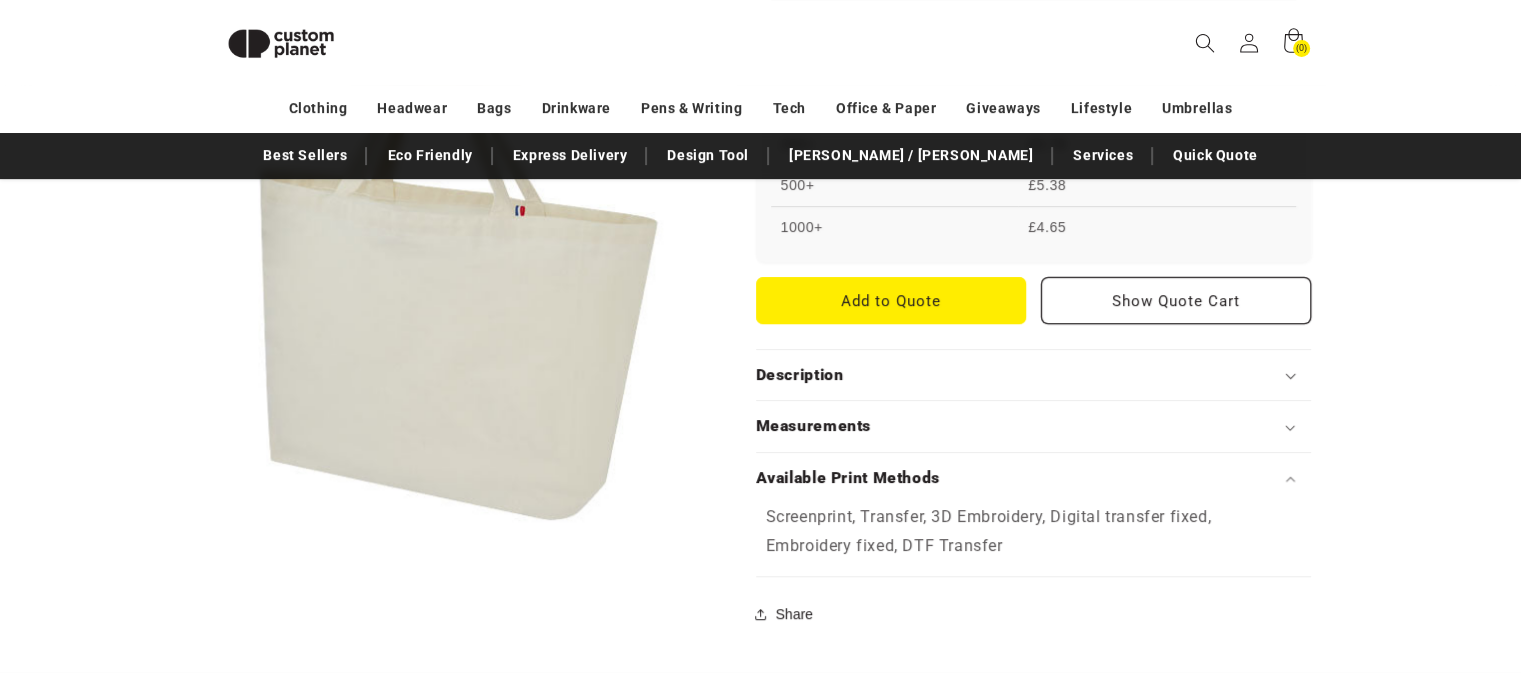 click on "Measurements" at bounding box center (814, 426) 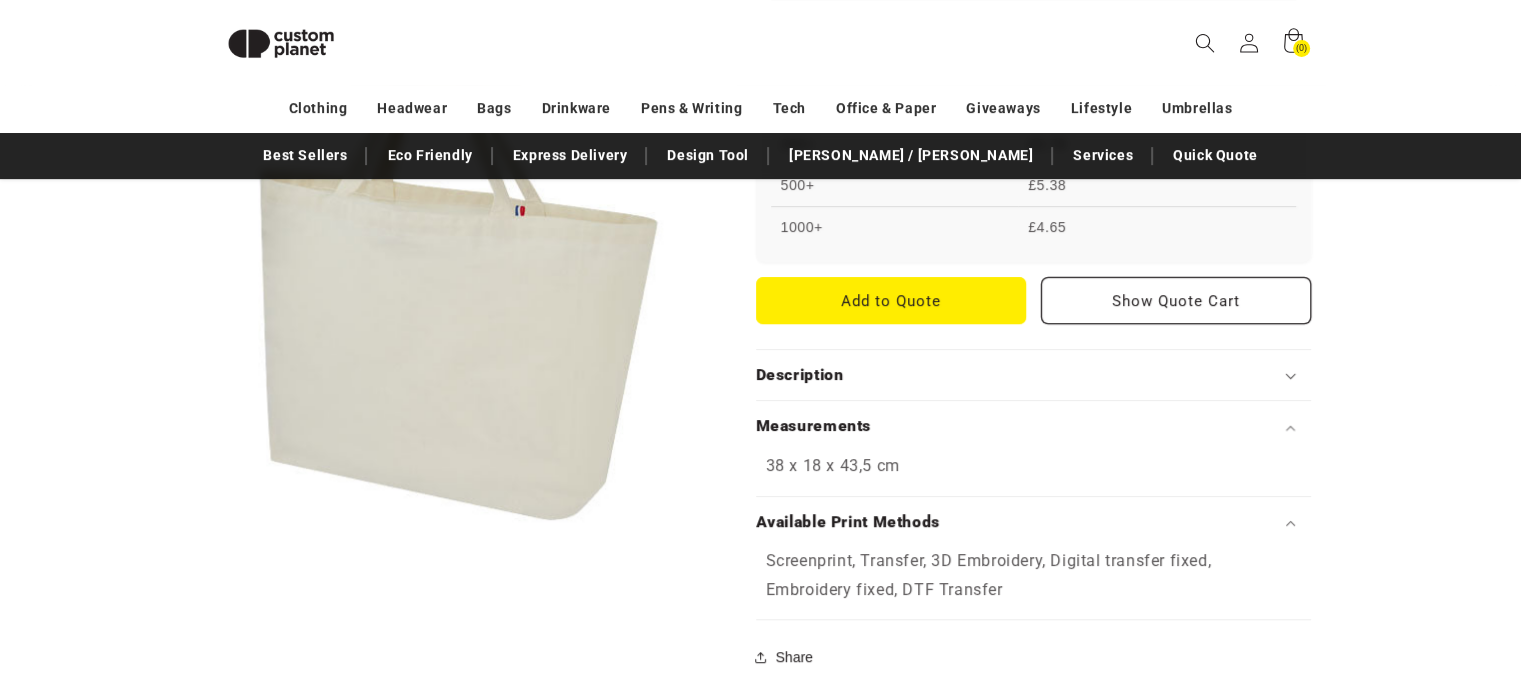 click on "Description" at bounding box center (800, 375) 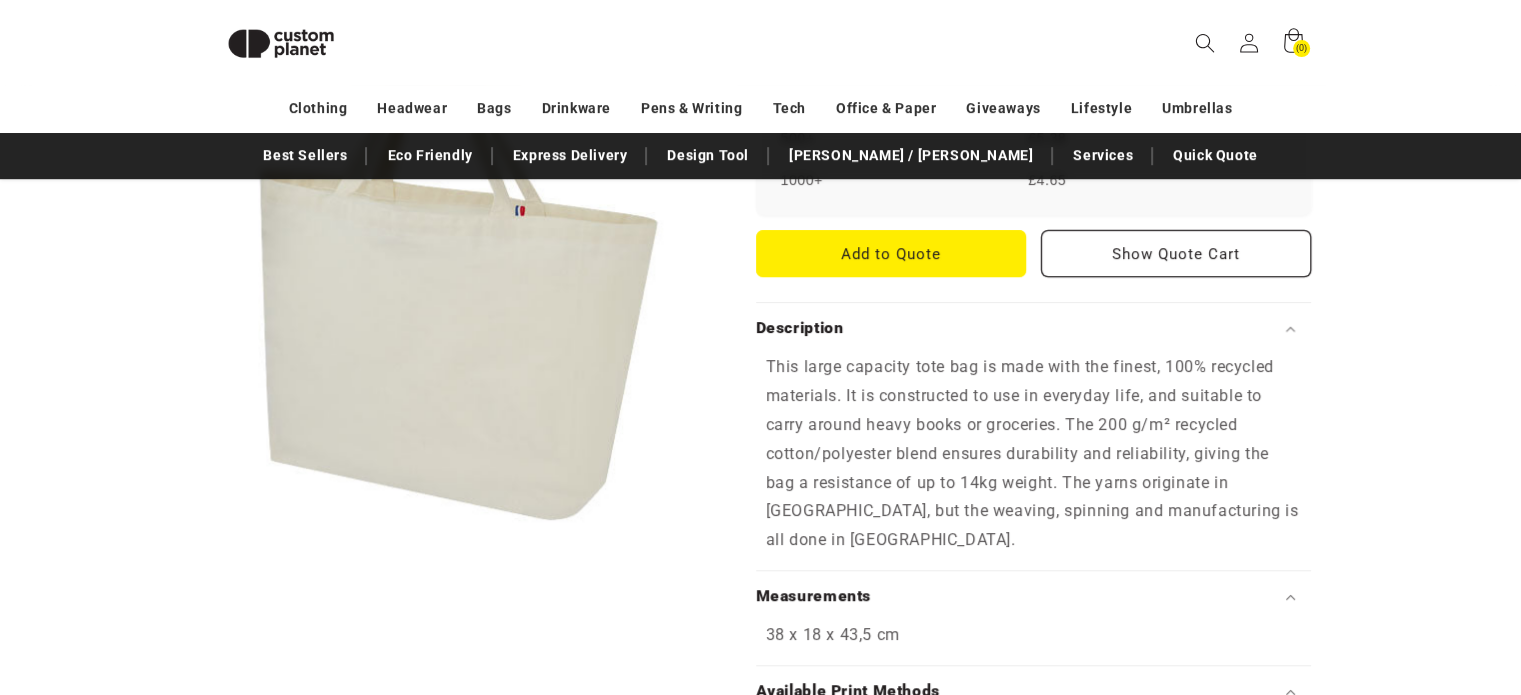 scroll, scrollTop: 872, scrollLeft: 0, axis: vertical 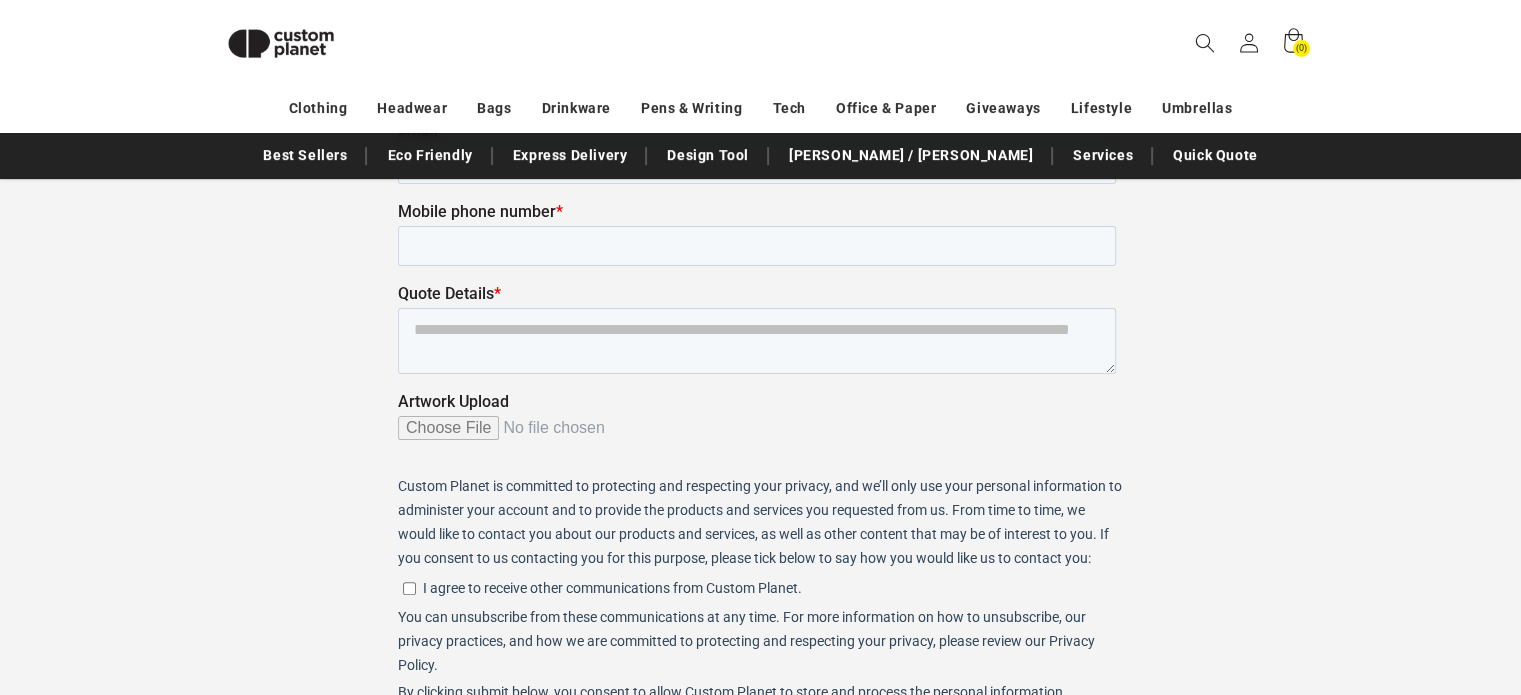 click on "Artwork Upload" at bounding box center (756, 435) 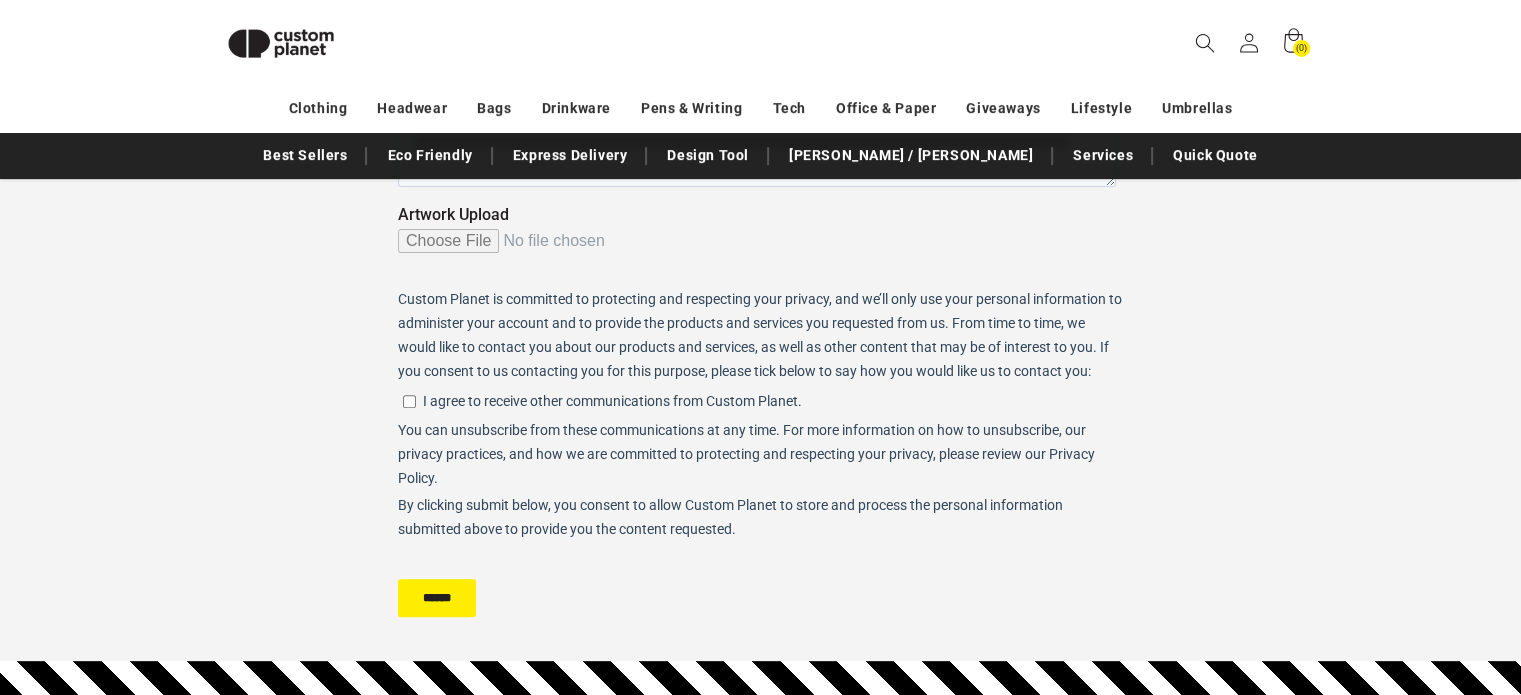 scroll, scrollTop: 574, scrollLeft: 0, axis: vertical 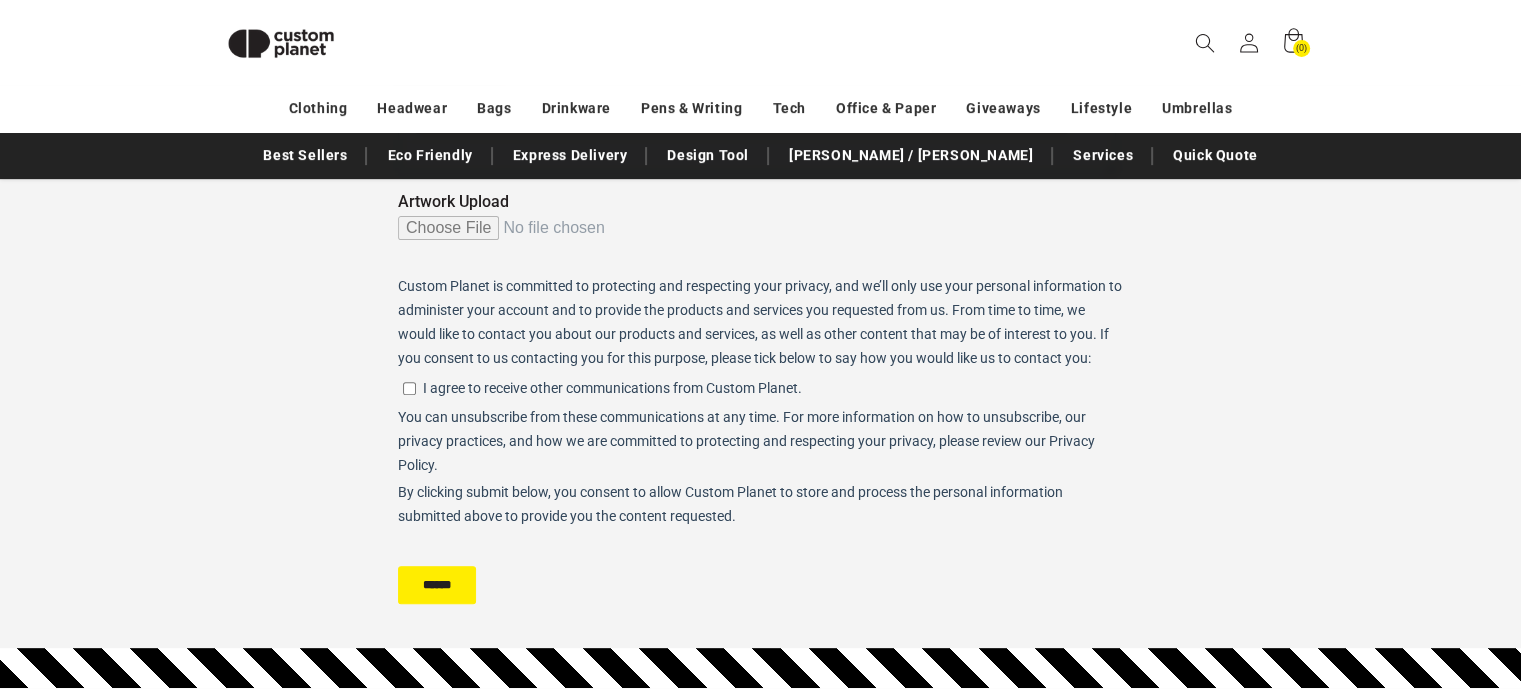 click on "Artwork Upload" at bounding box center [756, 236] 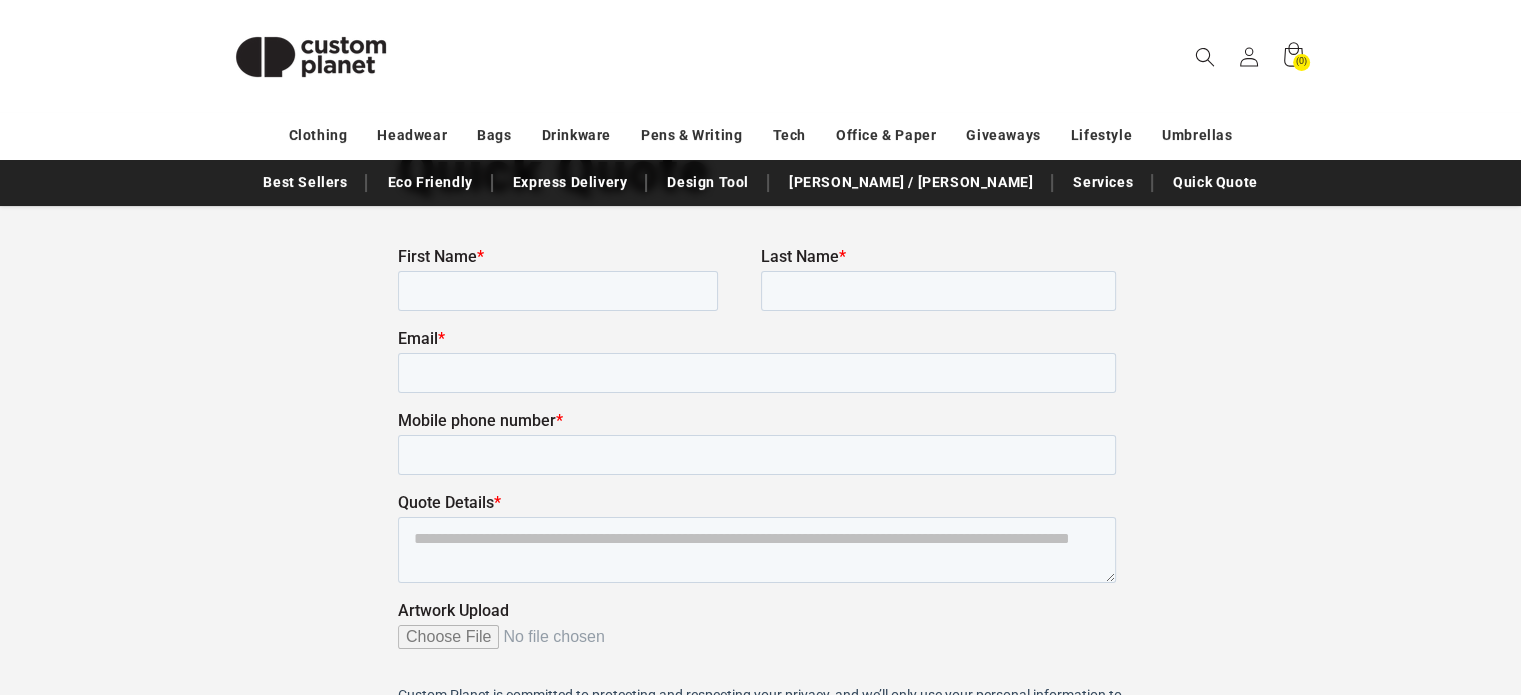 scroll, scrollTop: 200, scrollLeft: 0, axis: vertical 